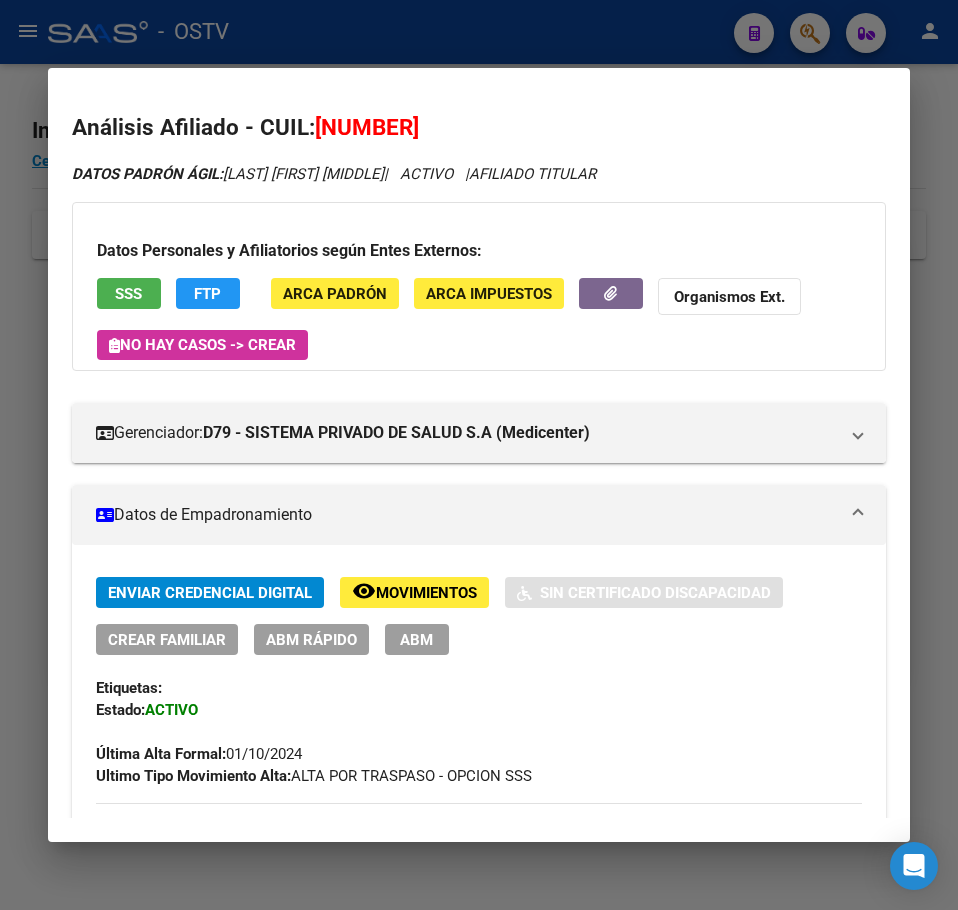 scroll, scrollTop: 0, scrollLeft: 0, axis: both 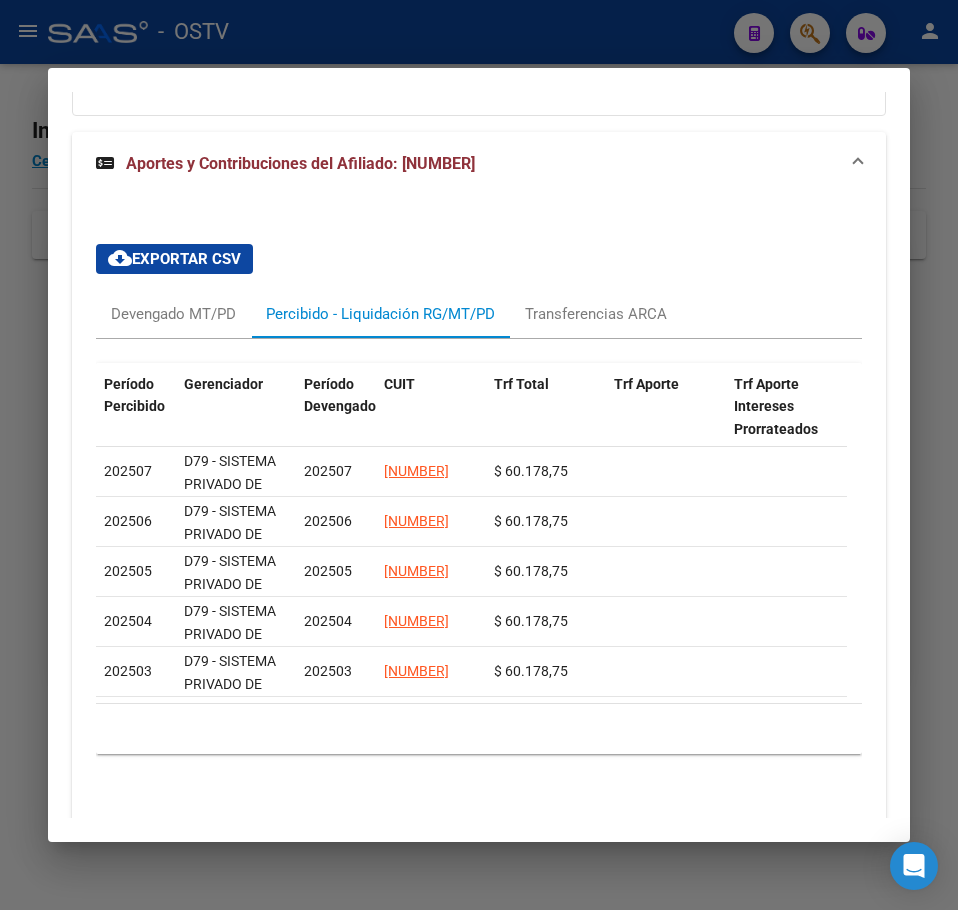 click on "Análisis Afiliado - CUIL:  27351743692 DATOS PADRÓN ÁGIL:  PENNELLA VANINA NOEMI     |   ACTIVO   |     AFILIADO TITULAR  Datos Personales y Afiliatorios según Entes Externos: SSS FTP ARCA Padrón ARCA Impuestos Organismos Ext.   No hay casos -> Crear
Gerenciador:      D79 - SISTEMA PRIVADO DE SALUD S.A (Medicenter) Atención telefónica: Solicitar Cartilla al:   15 5345 5605 Atencion al Socio:   0800-345-1421 Mail::   afiliaciones@medicentersalud.com Atención emergencias: Servicio de Emergencia:   0800-345-1421 (Opcion 1) Otros Datos Útiles:    Datos de Empadronamiento  Enviar Credencial Digital remove_red_eye Movimientos    Sin Certificado Discapacidad Crear Familiar ABM Rápido ABM Etiquetas: Estado: ACTIVO Última Alta Formal:  01/10/2024 Ultimo Tipo Movimiento Alta:  ALTA POR TRASPASO - OPCION SSS DATOS DEL AFILIADO Apellido:  VANINA NOEMI PENNELLA CUIL:  27351743692 Documento:  DU - DOCUMENTO UNICO 35174369  Nacionalidad:  ARGENTINA Parentesco:  0 - Titular Estado Civil:  Soltero" at bounding box center [479, 455] 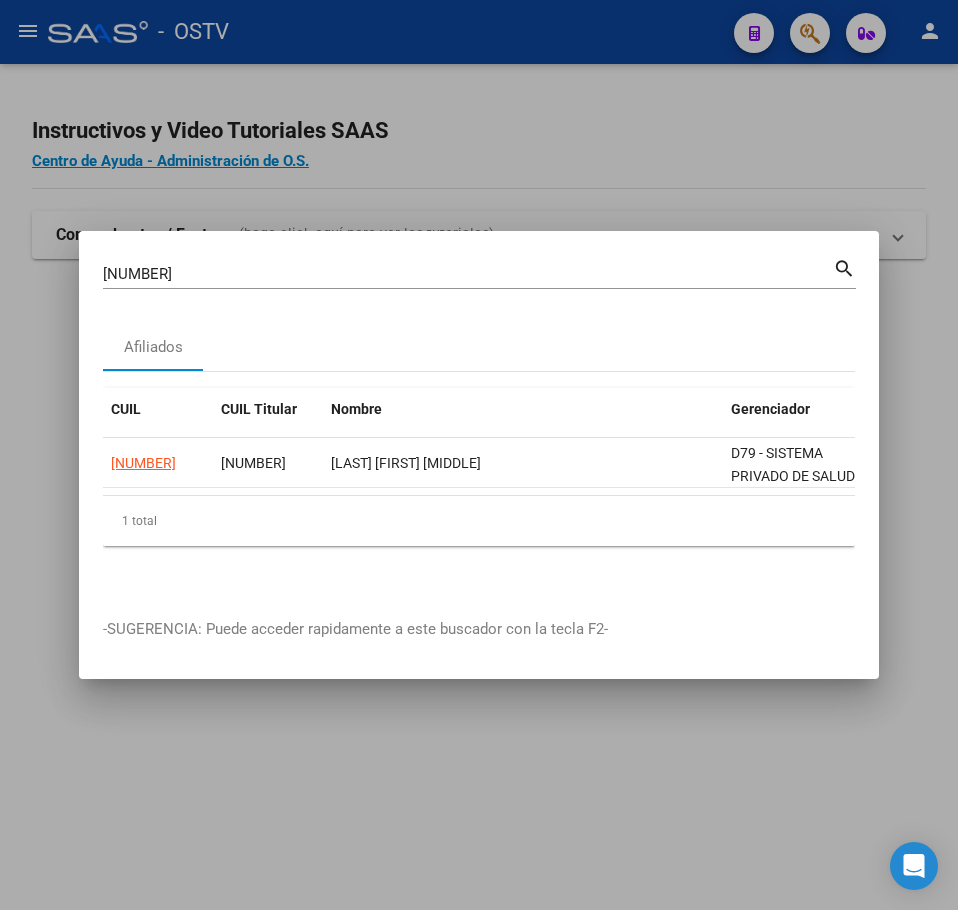 click on "35174369 Buscar (apellido, dni, cuil, nro traspaso, cuit, obra social)" at bounding box center (468, 274) 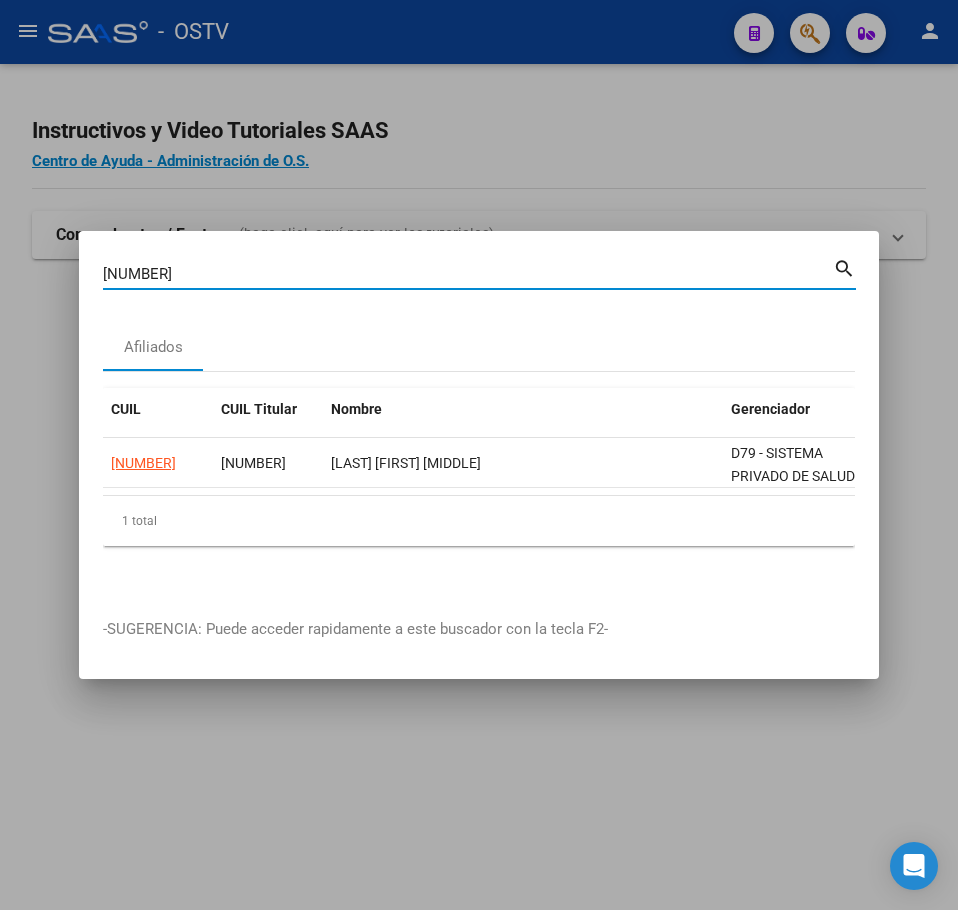 paste on "3196005" 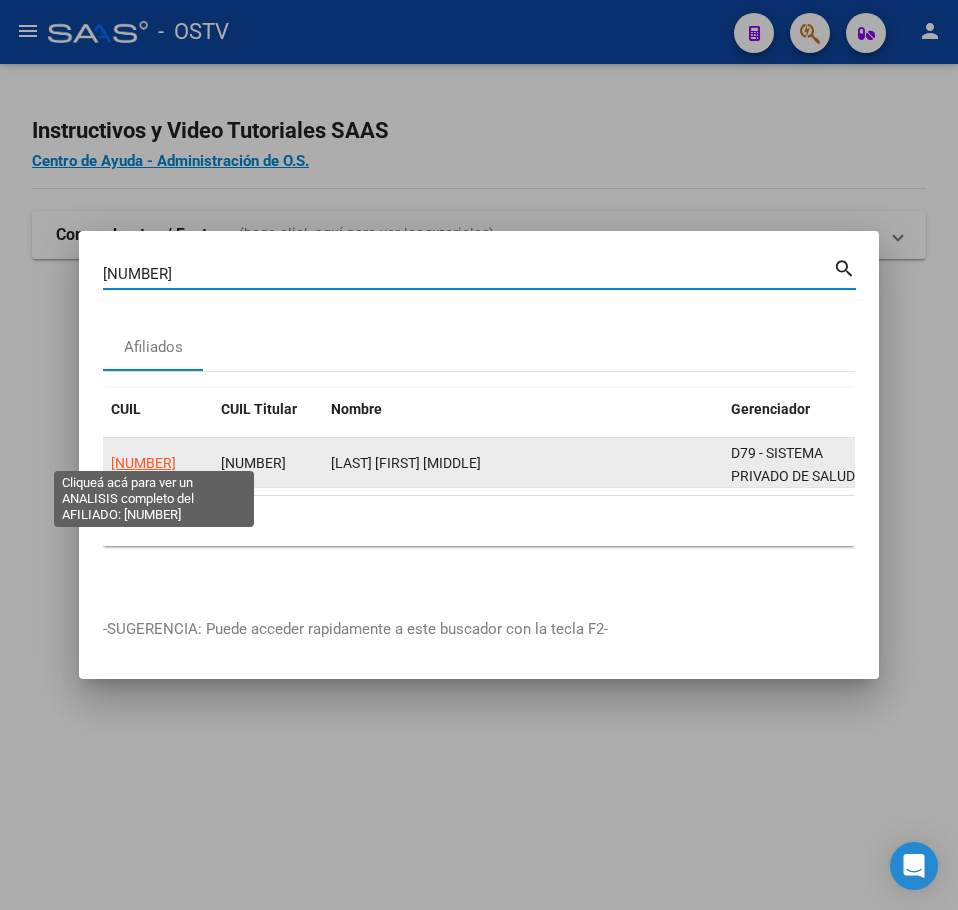click on "20331960056" 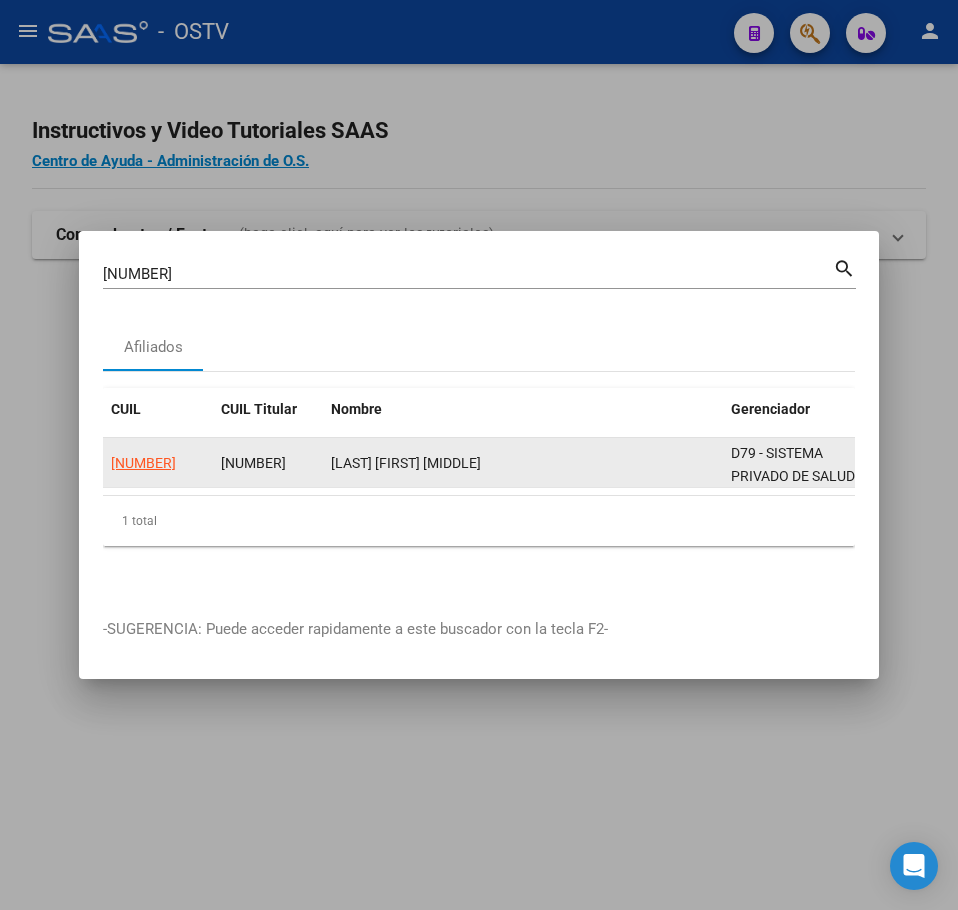 click on "20331960056" 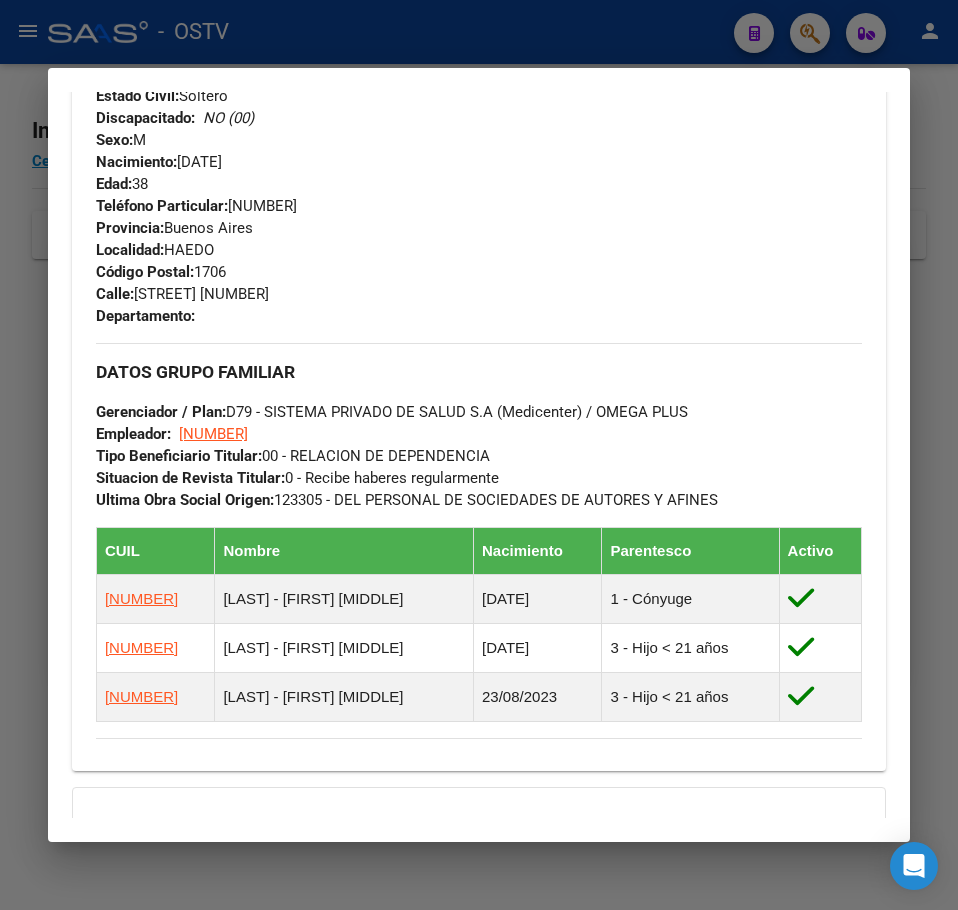 scroll, scrollTop: 1180, scrollLeft: 0, axis: vertical 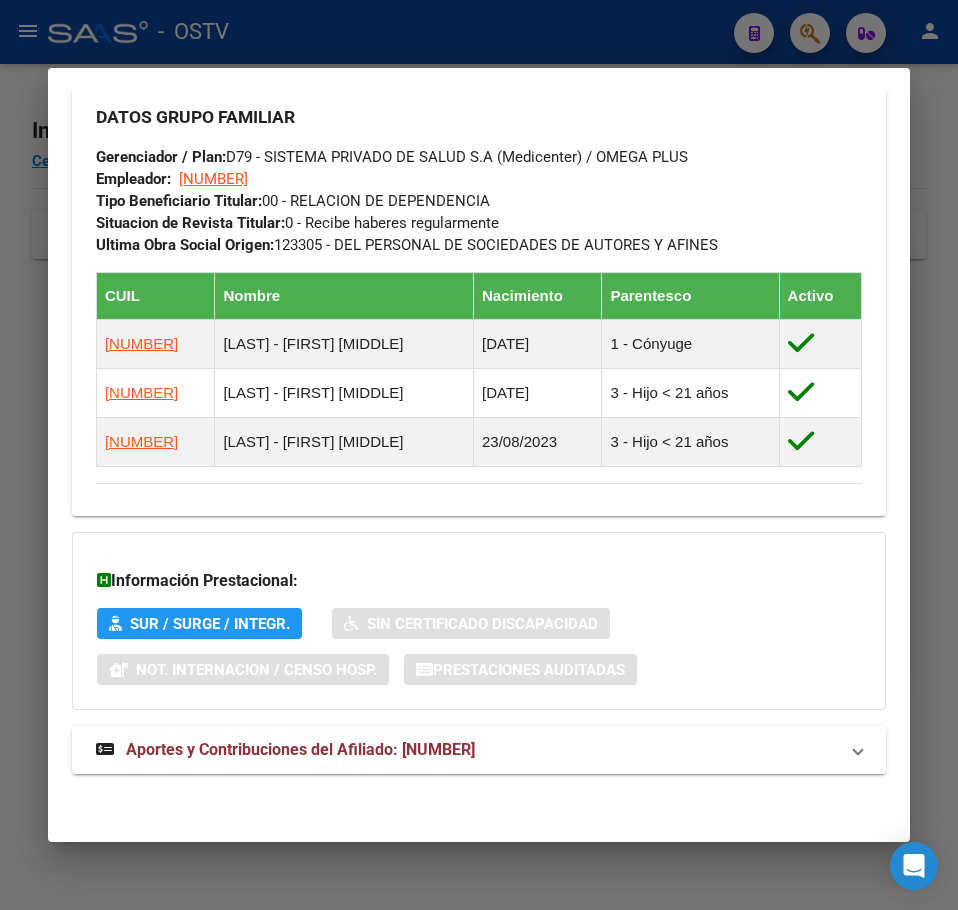 click on "Aportes y Contribuciones del Afiliado: 20331960056" at bounding box center (479, 750) 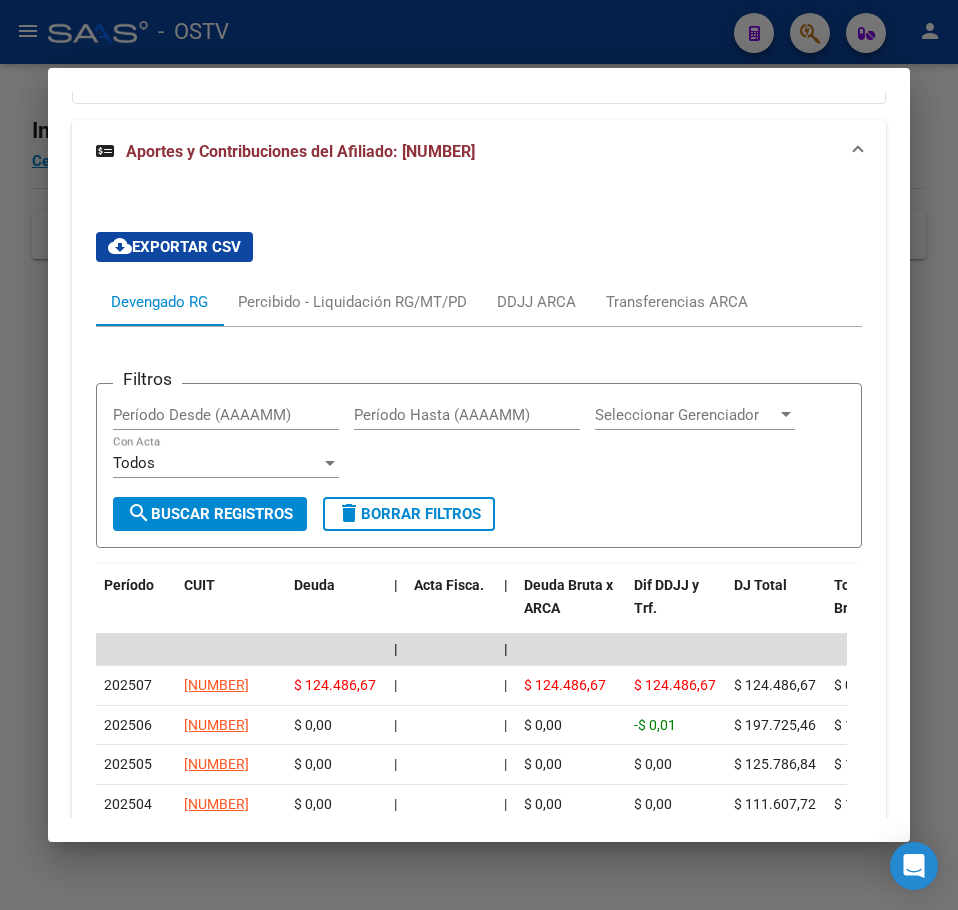 scroll, scrollTop: 1798, scrollLeft: 0, axis: vertical 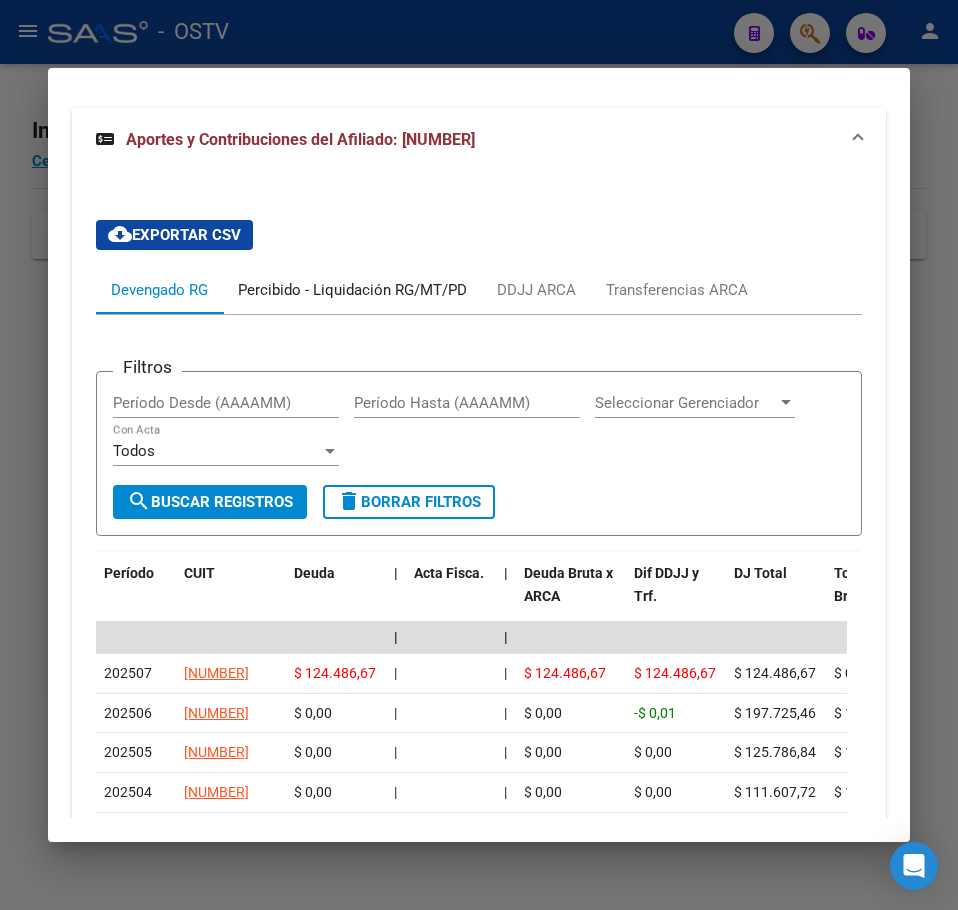 click on "Percibido - Liquidación RG/MT/PD" at bounding box center (352, 290) 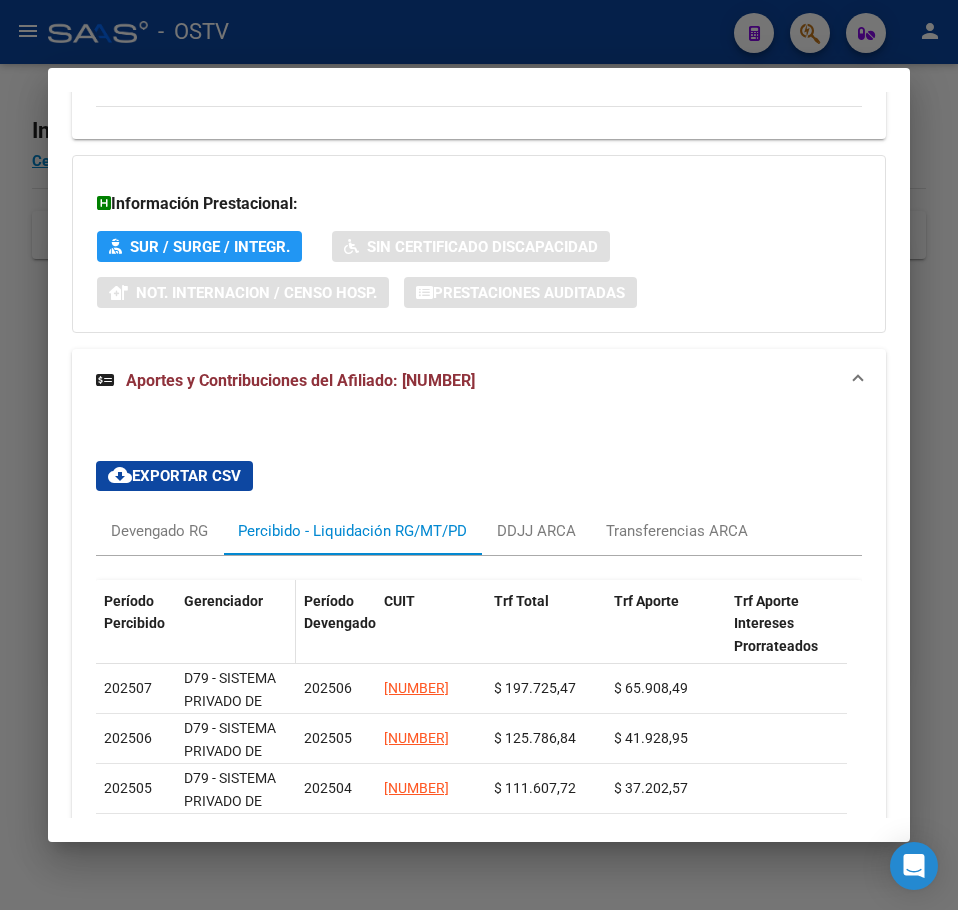 scroll, scrollTop: 1798, scrollLeft: 0, axis: vertical 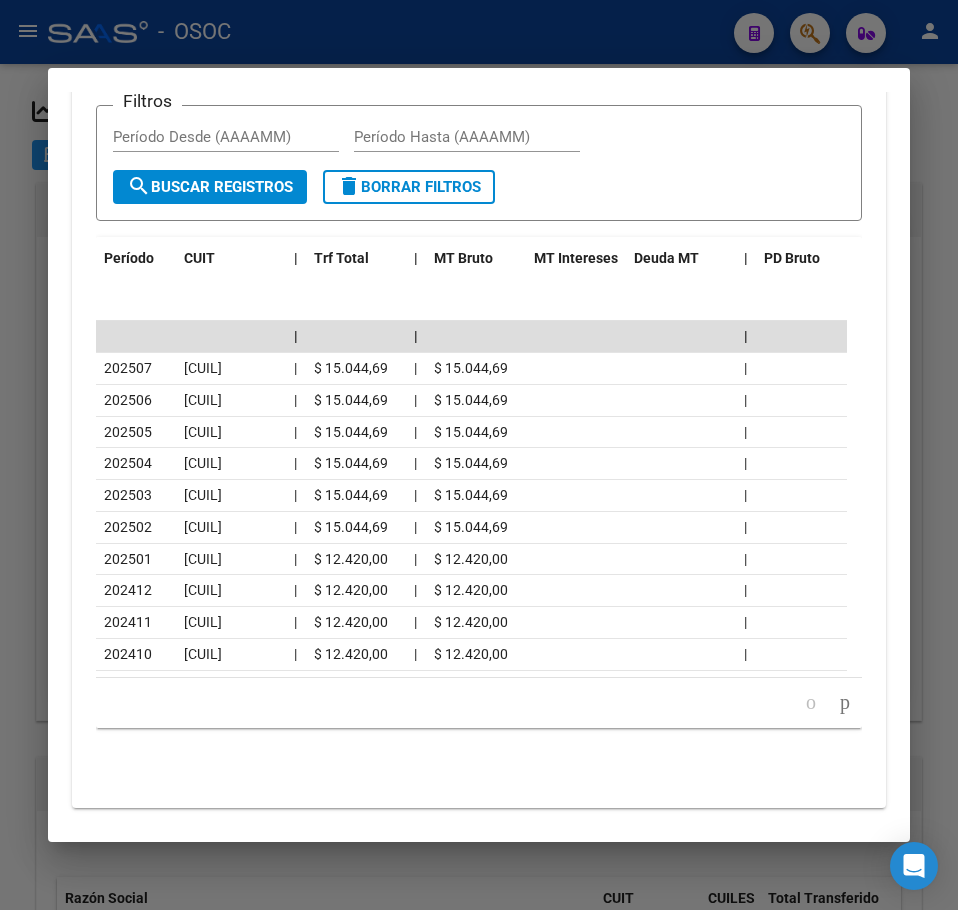 click at bounding box center [479, 455] 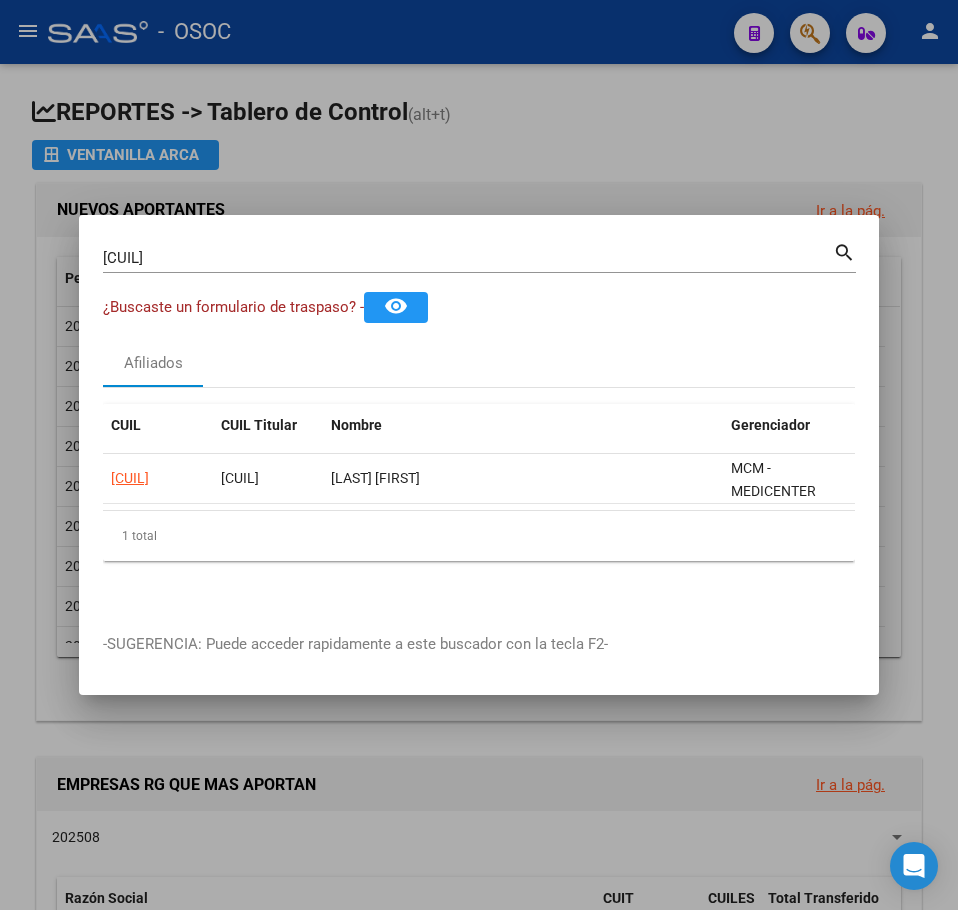 click on "[CUIL] [CUIL]  PASCUALINO MIGUEL ANGEL  MCM - MEDICENTER COMERCIAL  1 total   1  -SUGERENCIA: Puede acceder rapidamente a este buscador con la tecla F2-" at bounding box center [479, 455] 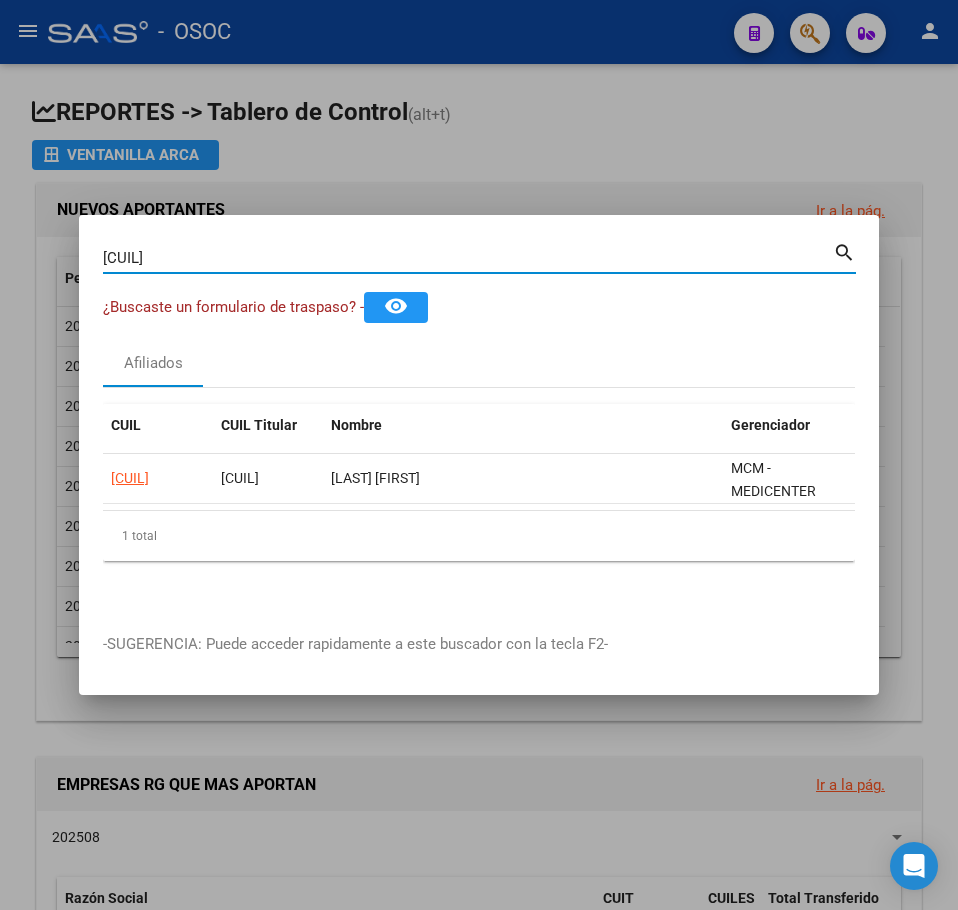 click on "[CUIL]" at bounding box center [468, 258] 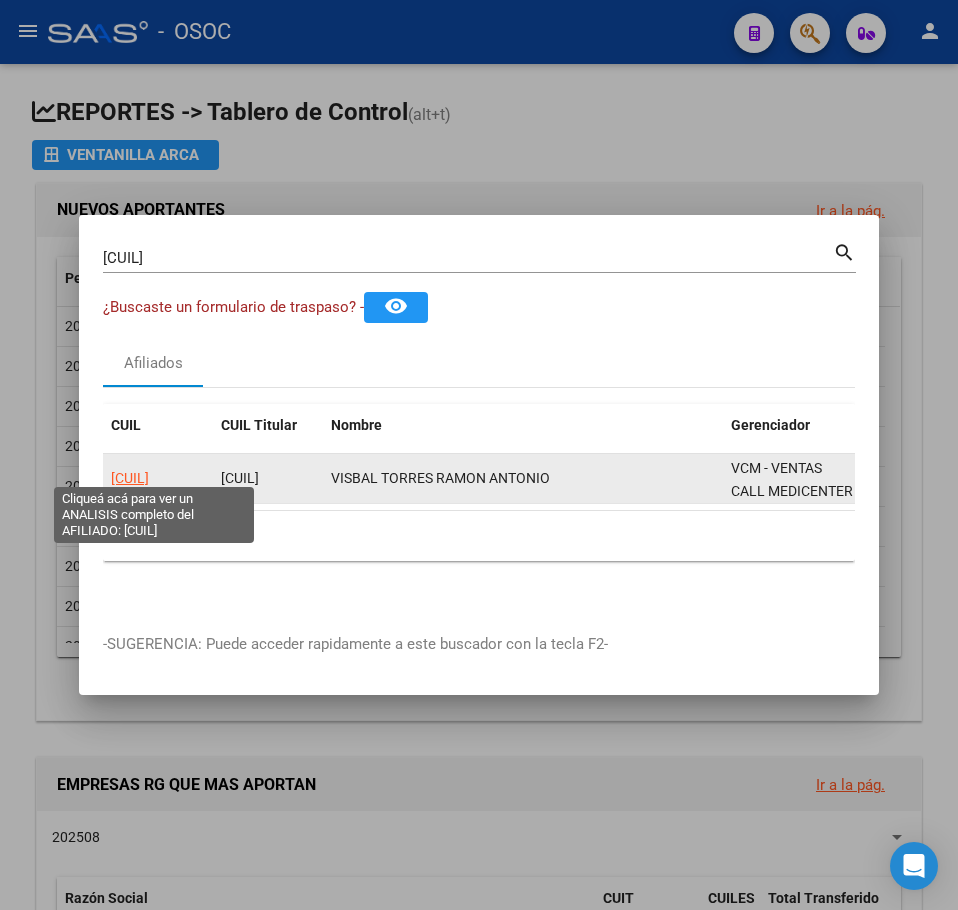 click on "[CUIL]" 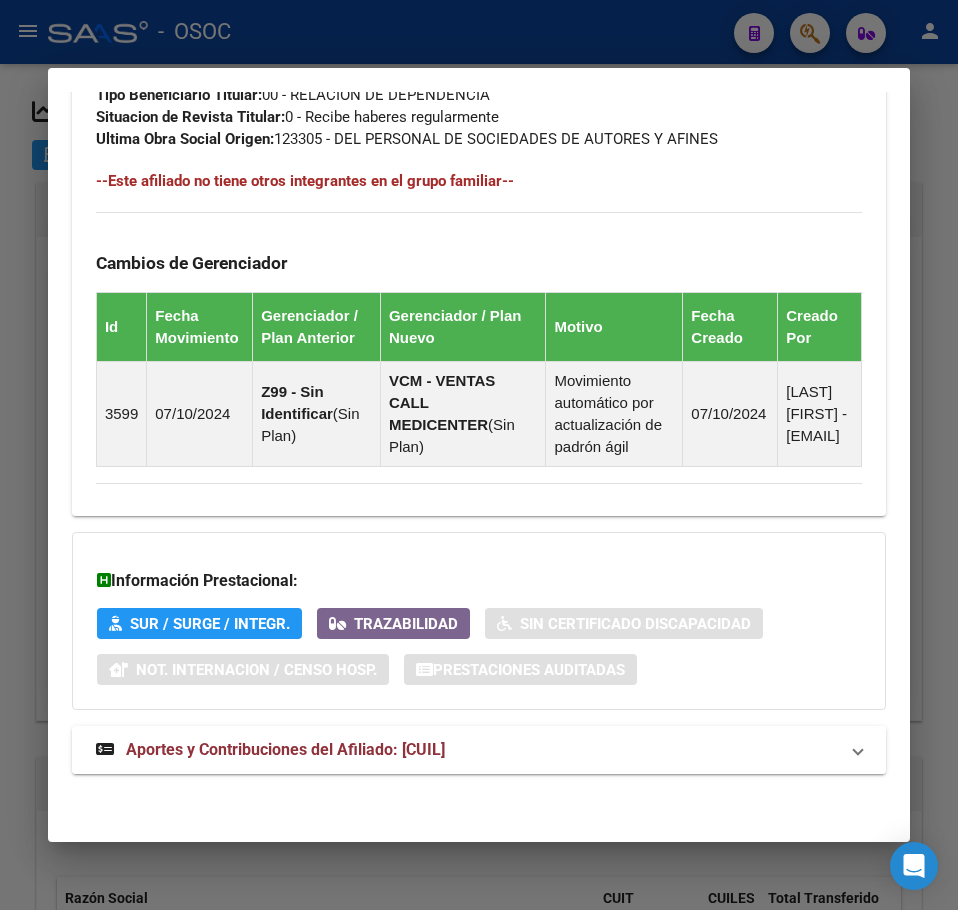 click on "Aportes y Contribuciones del Afiliado: [CUIL]" at bounding box center (479, 750) 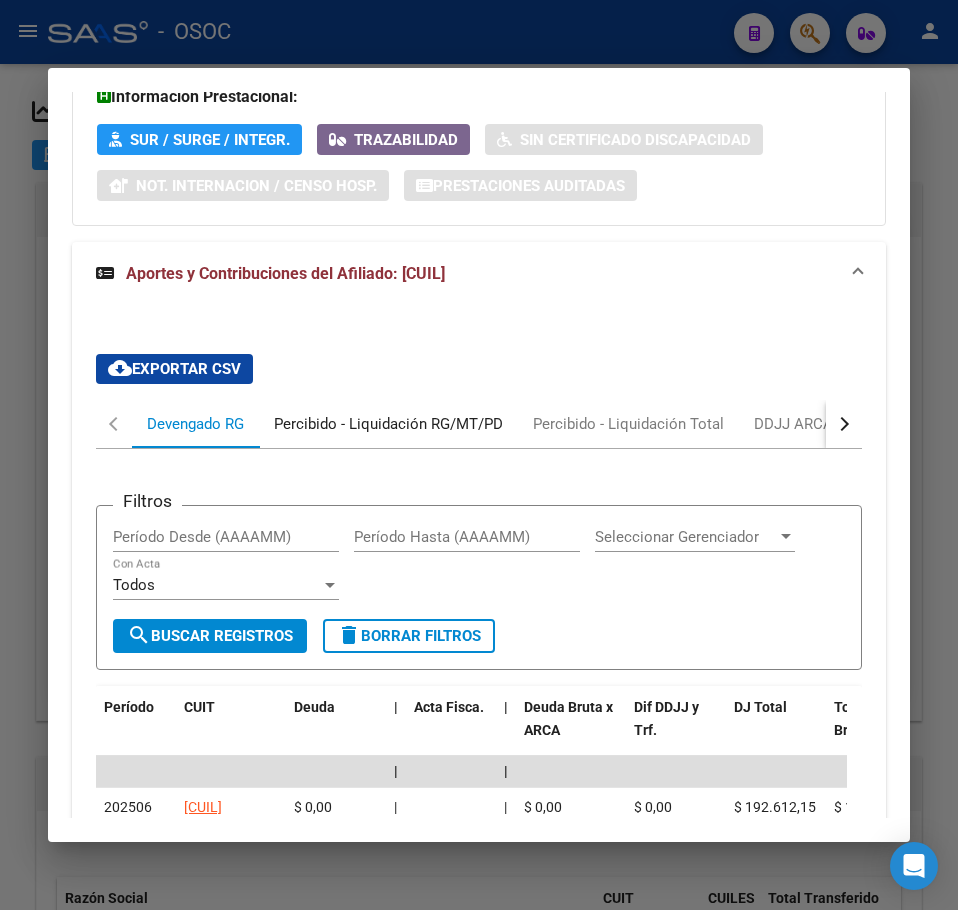 click on "Percibido - Liquidación RG/MT/PD" at bounding box center (388, 424) 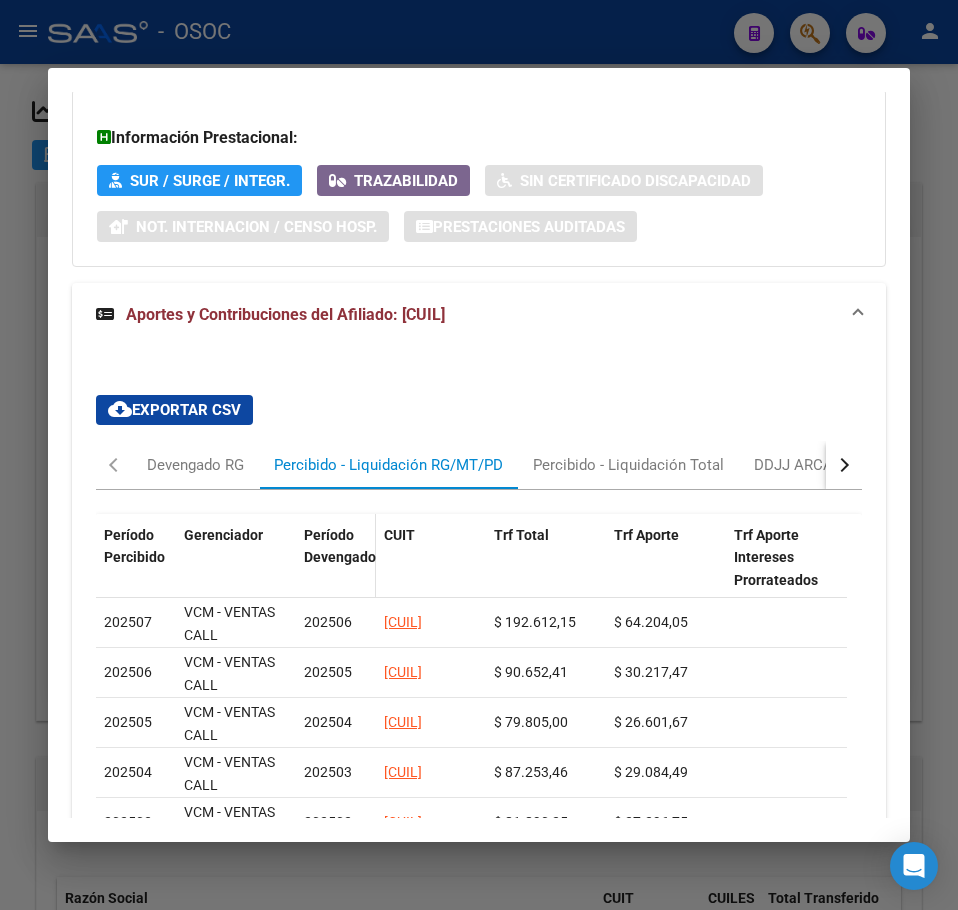 scroll, scrollTop: 1792, scrollLeft: 0, axis: vertical 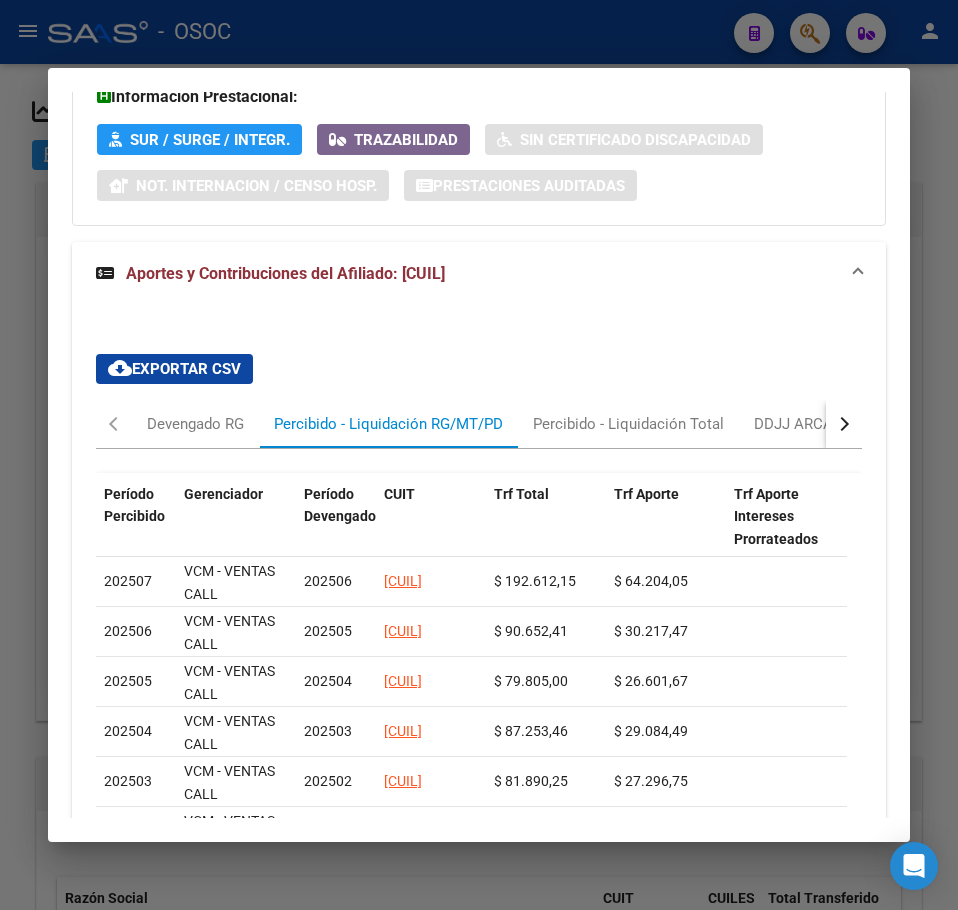 click at bounding box center [479, 455] 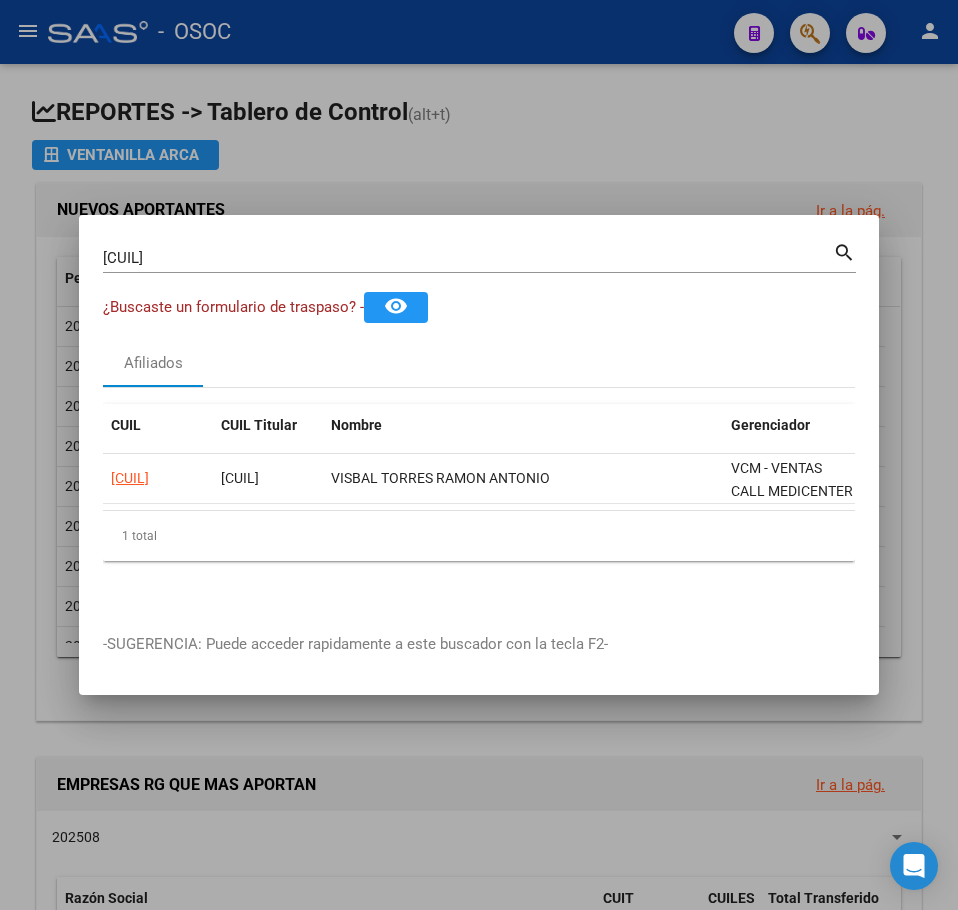 click on "[CUIL] [CUIL]  VISBAL TORRES RAMON ANTONIO A  VCM - VENTAS CALL MEDICENTER  1 total   1  -SUGERENCIA: Puede acceder rapidamente a este buscador con la tecla F2-" at bounding box center [479, 455] 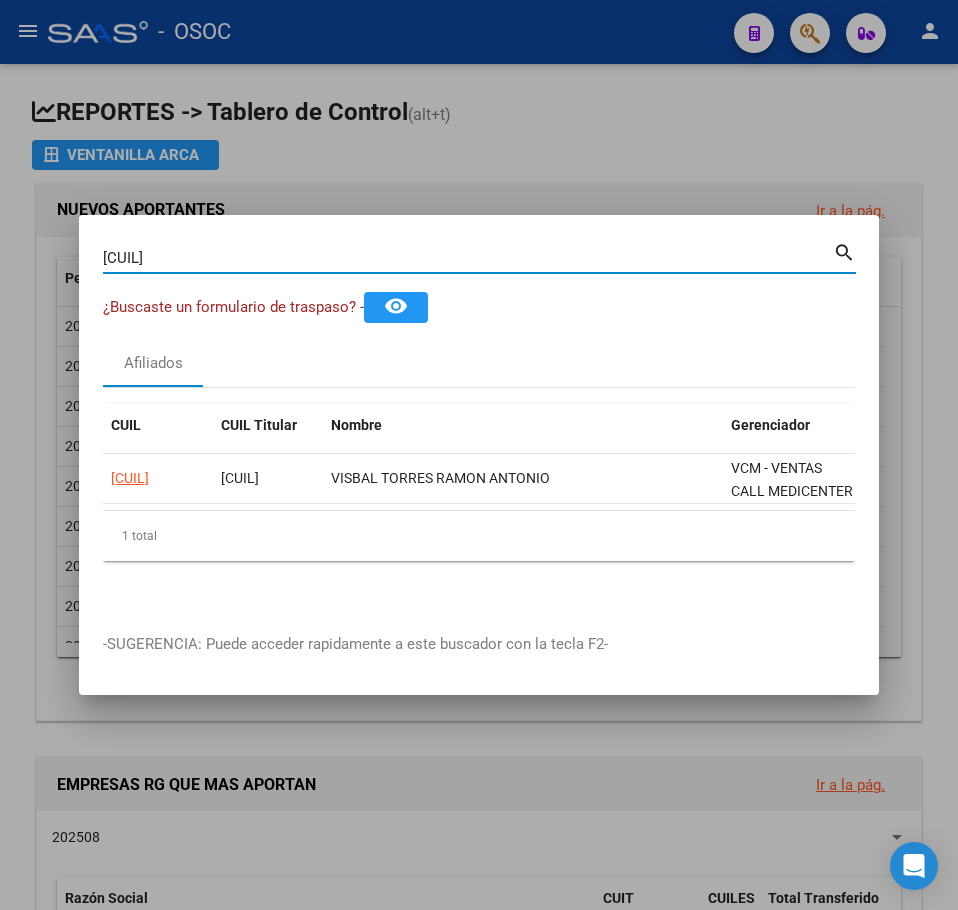paste on "[CUIL]" 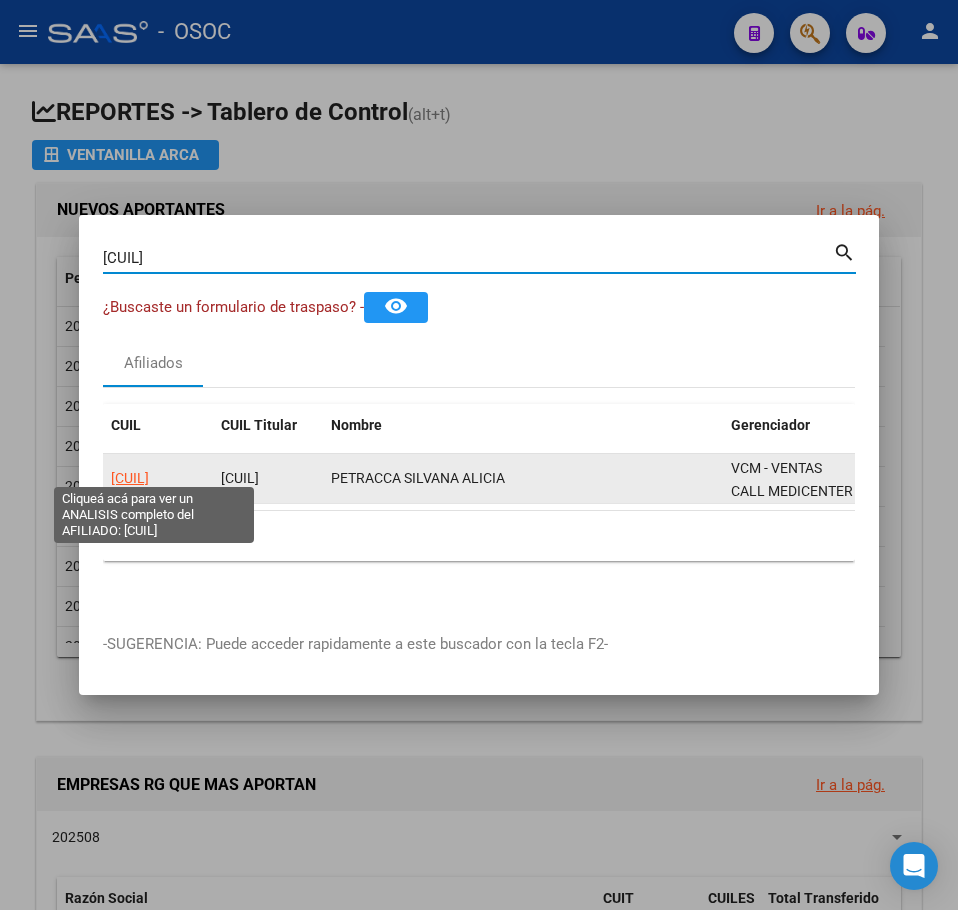 click on "[CUIL]" 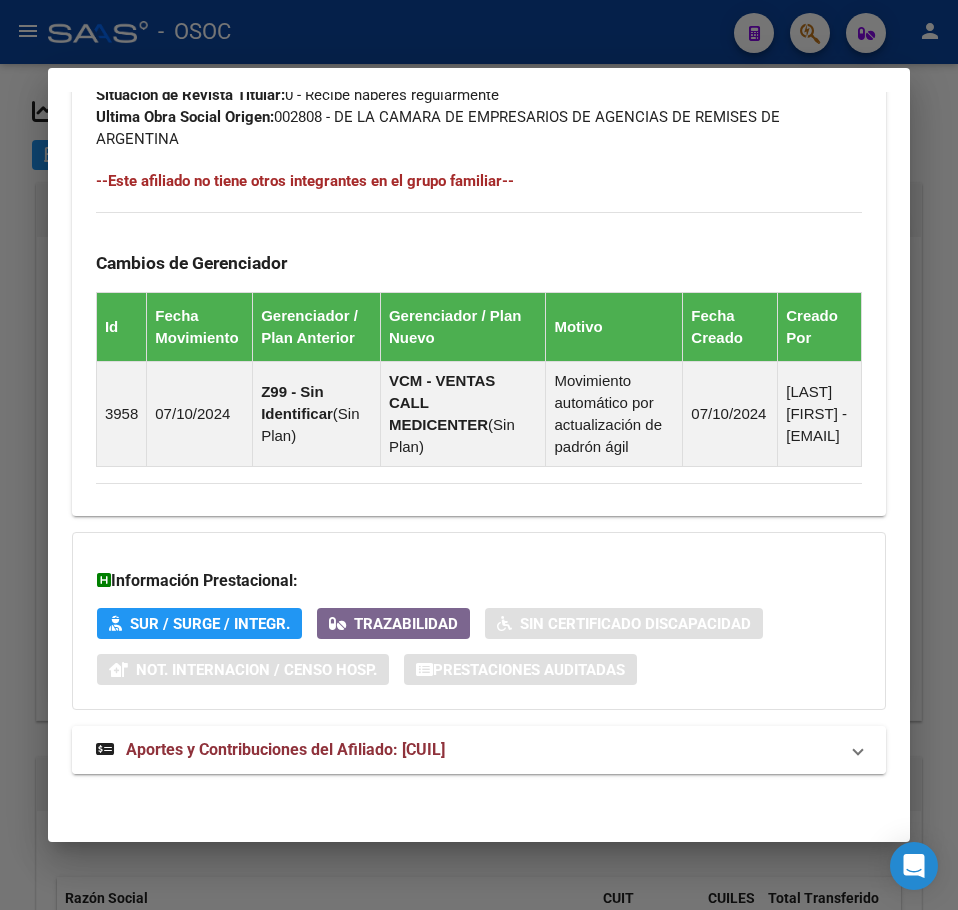 click on "Aportes y Contribuciones del Afiliado: [CUIL]" at bounding box center (479, 750) 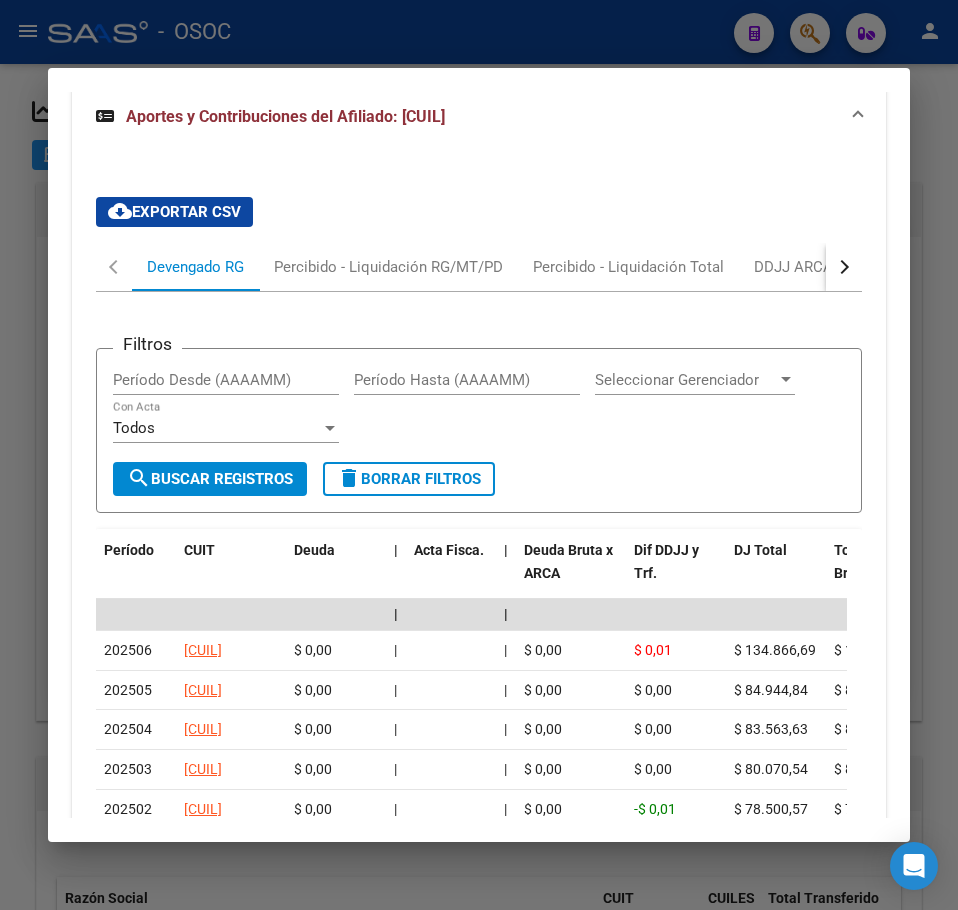 scroll, scrollTop: 1951, scrollLeft: 0, axis: vertical 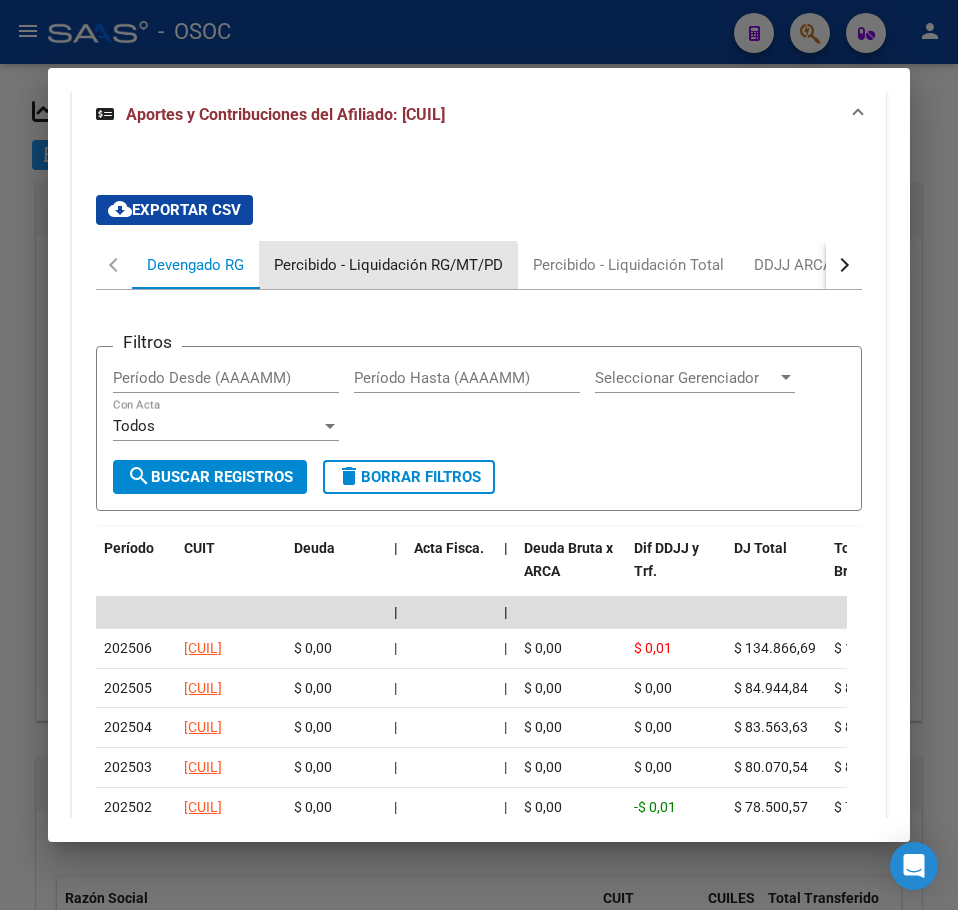 click on "Percibido - Liquidación RG/MT/PD" at bounding box center [388, 265] 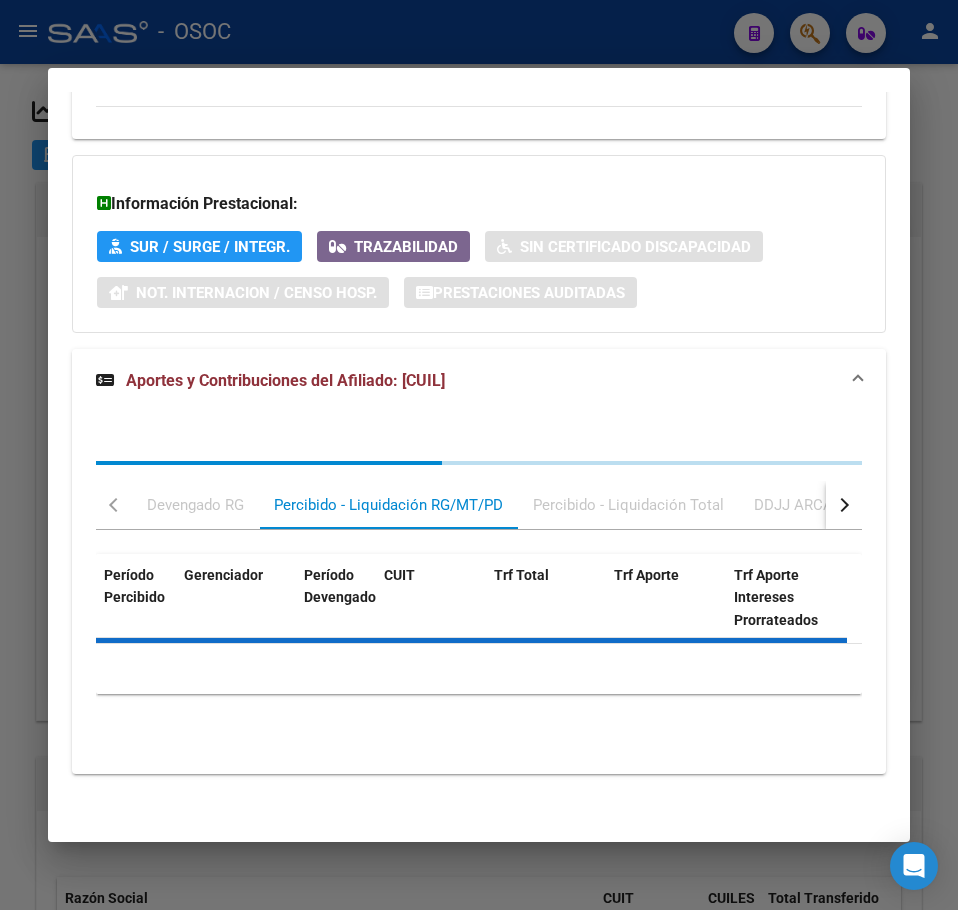 scroll, scrollTop: 1951, scrollLeft: 0, axis: vertical 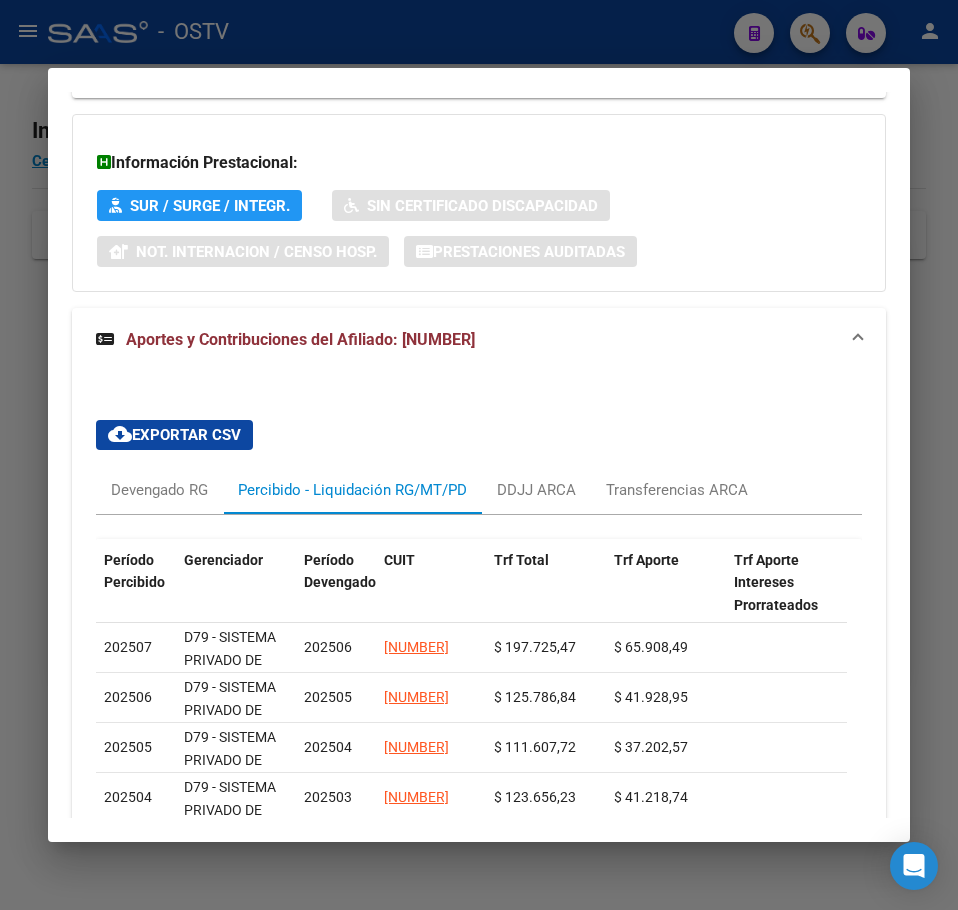 click on "Análisis Afiliado - CUIL:  20331960056 DATOS PADRÓN ÁGIL:  LOPEZ ENRIQUE MARTIN     |   ACTIVO   |     AFILIADO TITULAR  Datos Personales y Afiliatorios según Entes Externos: SSS FTP ARCA Padrón ARCA Impuestos Organismos Ext.   No hay casos -> Crear
Gerenciador:      D79 - SISTEMA PRIVADO DE SALUD S.A (Medicenter) Atención telefónica: Solicitar Cartilla al:   15 5345 5605 Atencion al Socio:   0800-345-1421 Mail::   afiliaciones@medicentersalud.com Atención emergencias: Servicio de Emergencia:   0800-345-1421 (Opcion 1) Otros Datos Útiles:    Datos de Empadronamiento  Enviar Credencial Digital remove_red_eye Movimientos    Sin Certificado Discapacidad Crear Familiar ABM Rápido ABM Etiquetas: Estado: ACTIVO Última Alta Formal:  01/09/2024 Ultimo Tipo Movimiento Alta:  ALTA RG OPCION Online (clave fiscal) Comentario ADMIN:  ALTA AUTOMATICA POR ADHESION AFIP el 2024-09-06 10:54:13 DATOS DEL AFILIADO Apellido:  ENRIQUE MARTIN LOPEZ CUIL:  20331960056 Documento: Nacionalidad:  ARGENTINA" at bounding box center (479, 455) 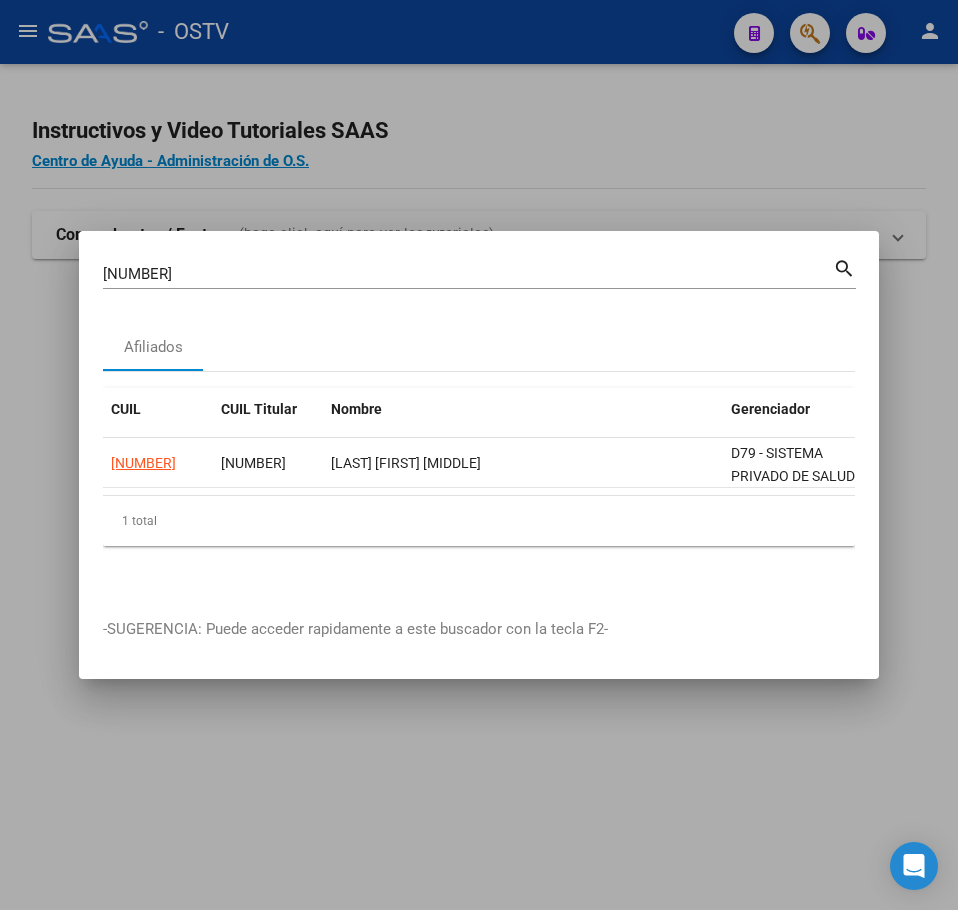click on "33196005" at bounding box center (468, 274) 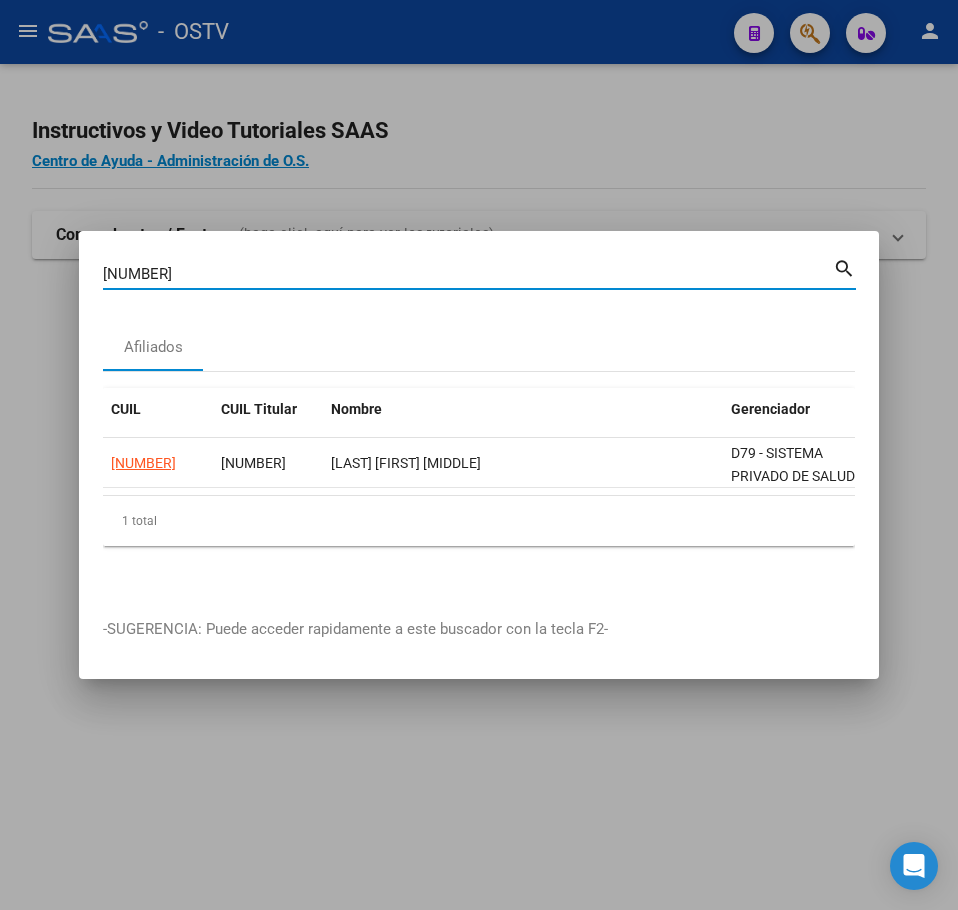 paste on "16479032" 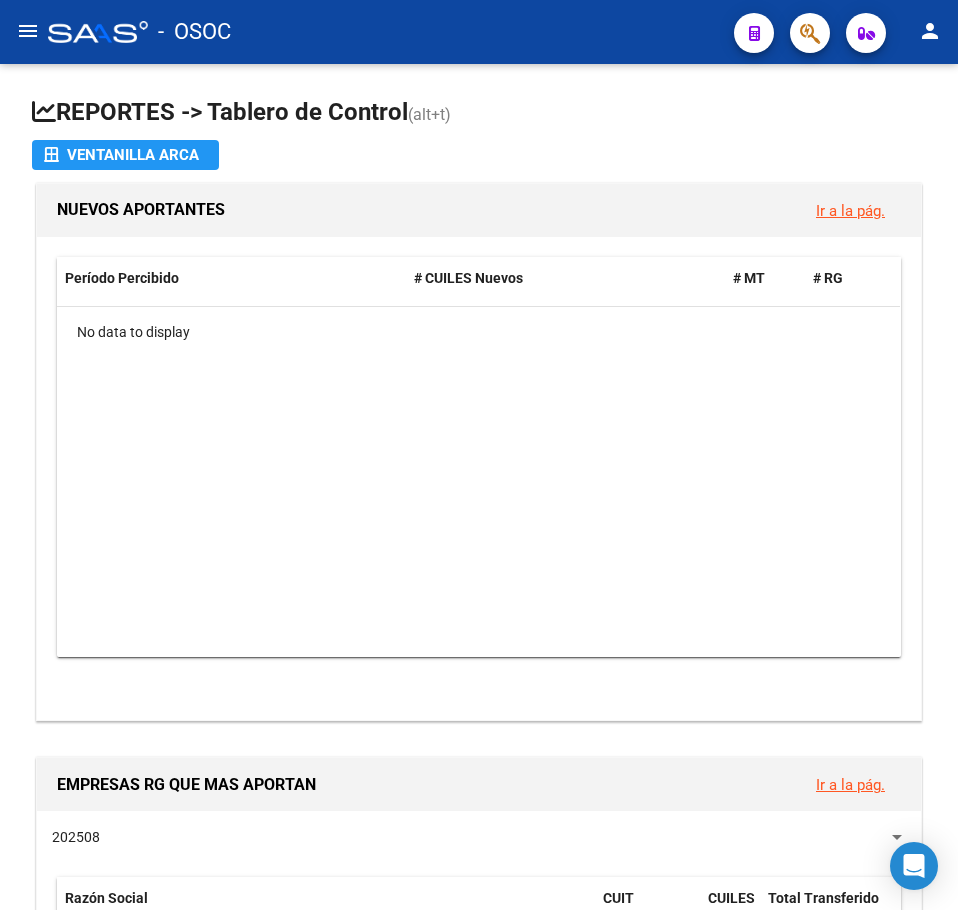 scroll, scrollTop: 0, scrollLeft: 0, axis: both 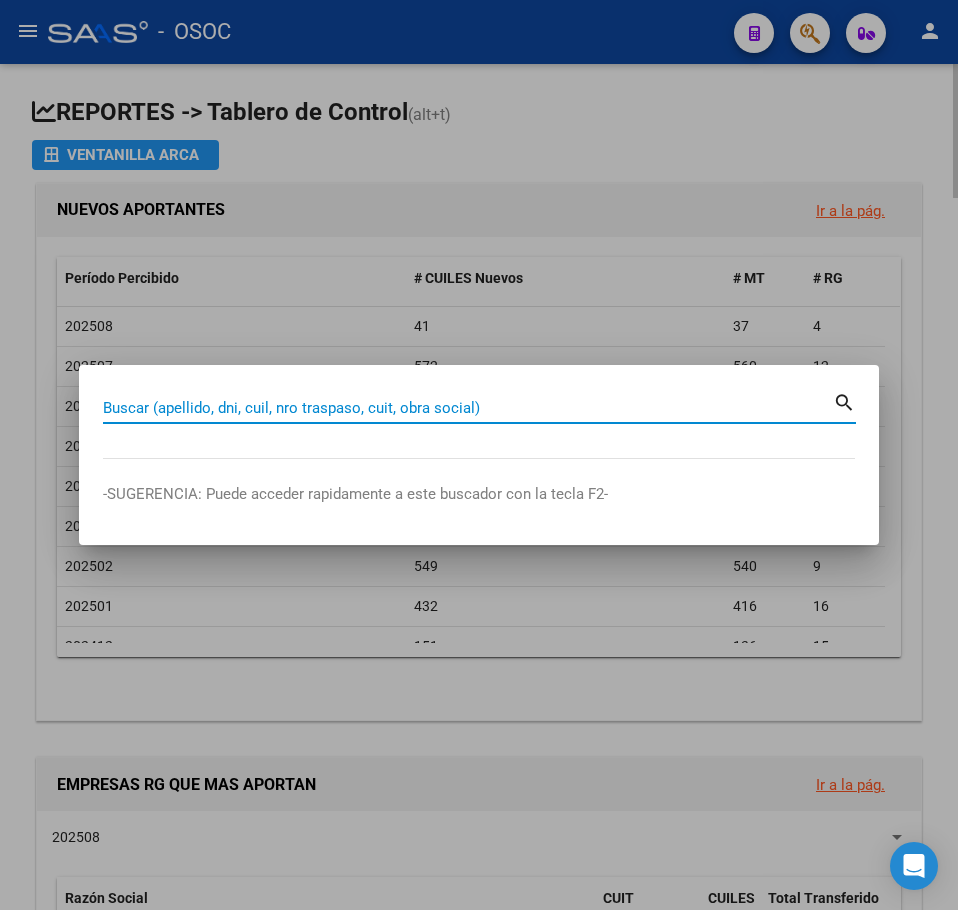 paste on "16479032" 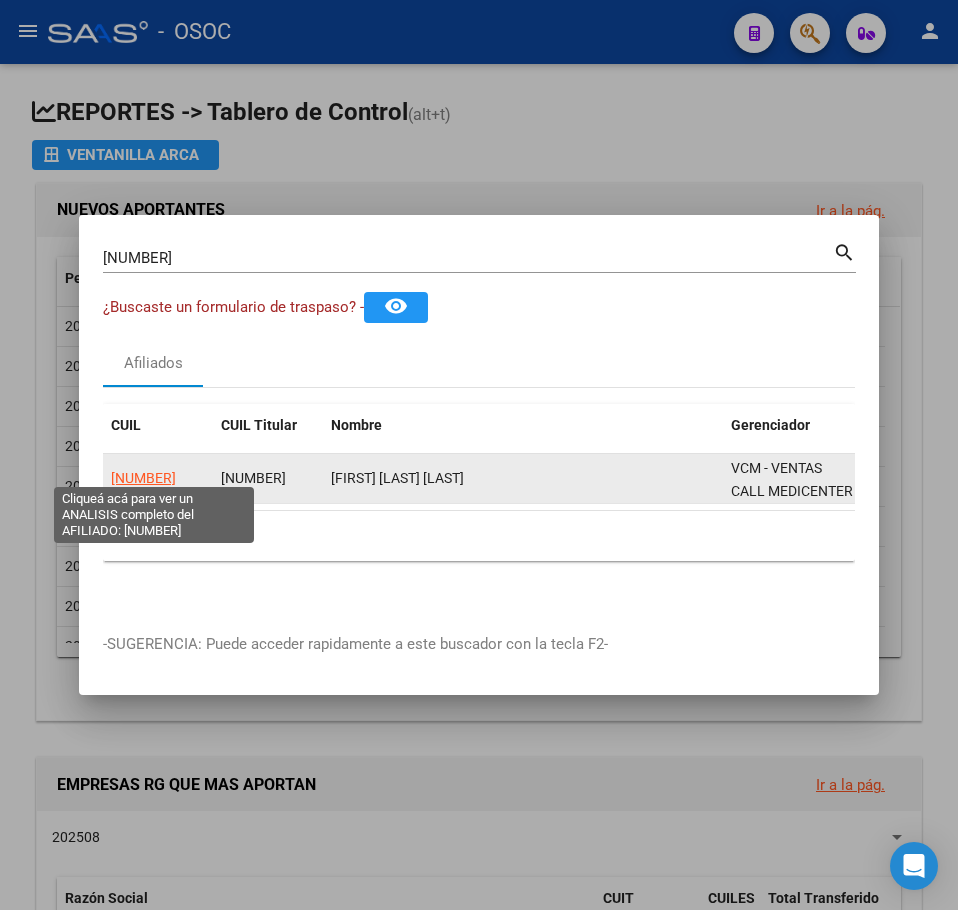 click on "20164790321" 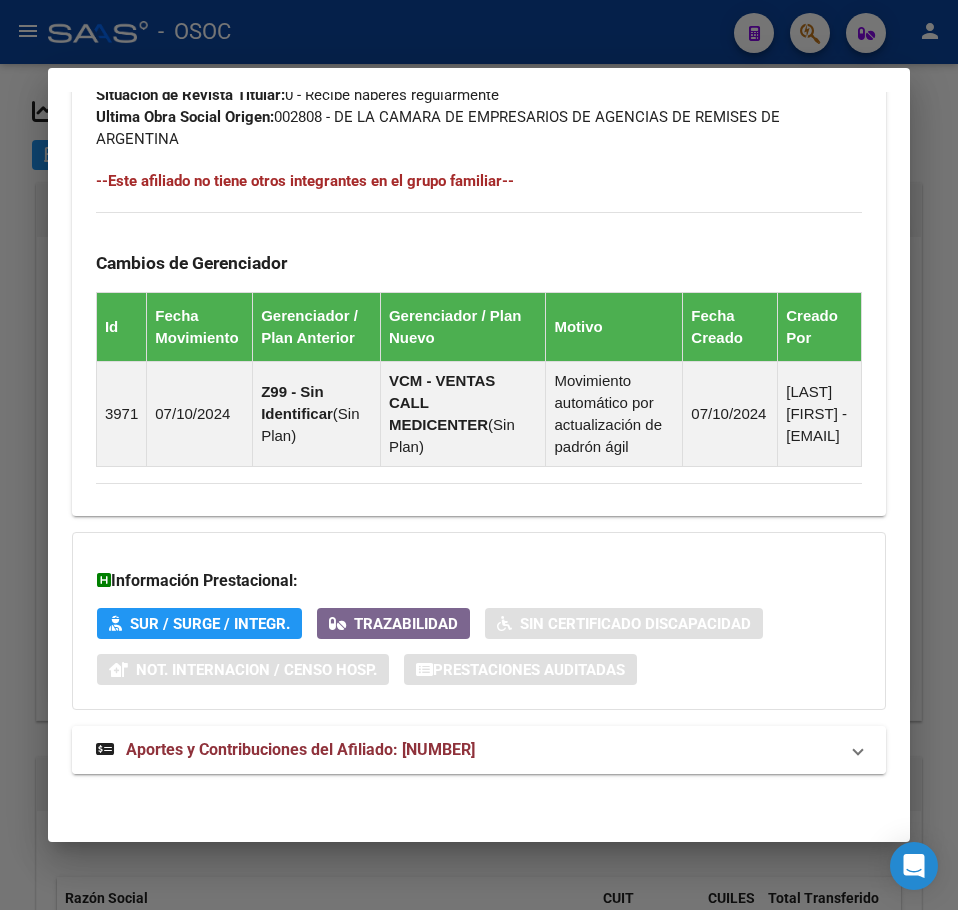 click on "Aportes y Contribuciones del Afiliado: 20164790321" at bounding box center [300, 749] 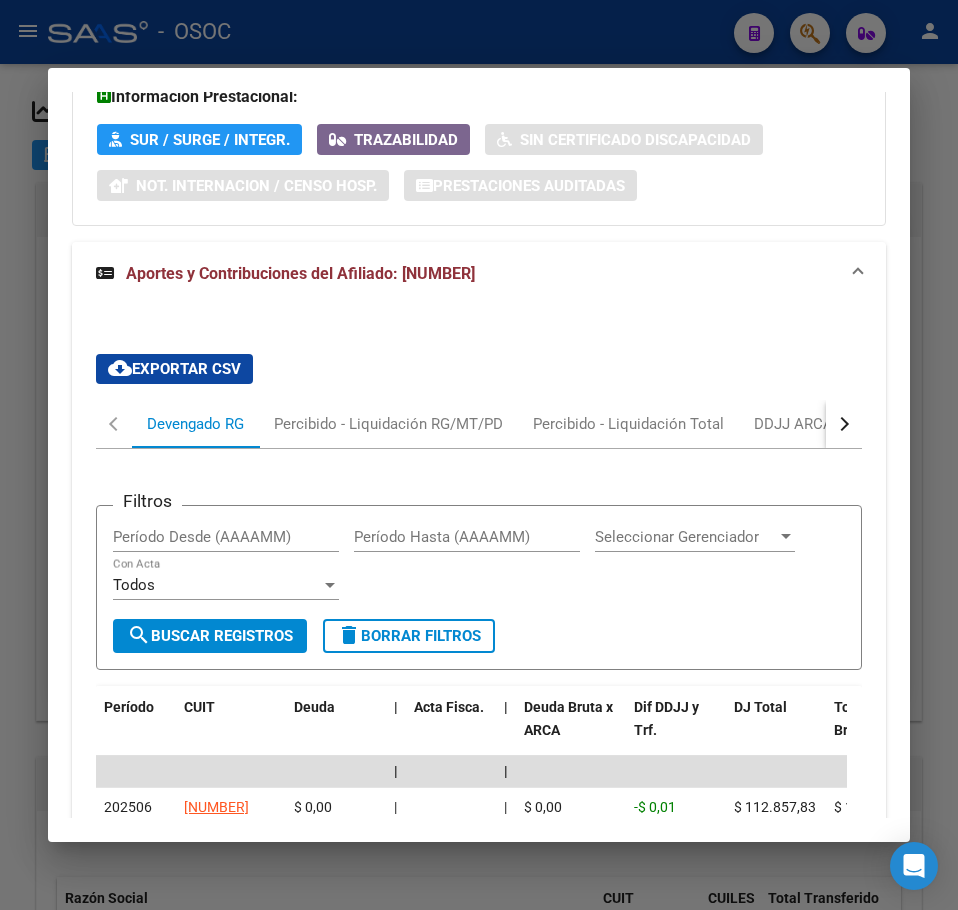 scroll, scrollTop: 2092, scrollLeft: 0, axis: vertical 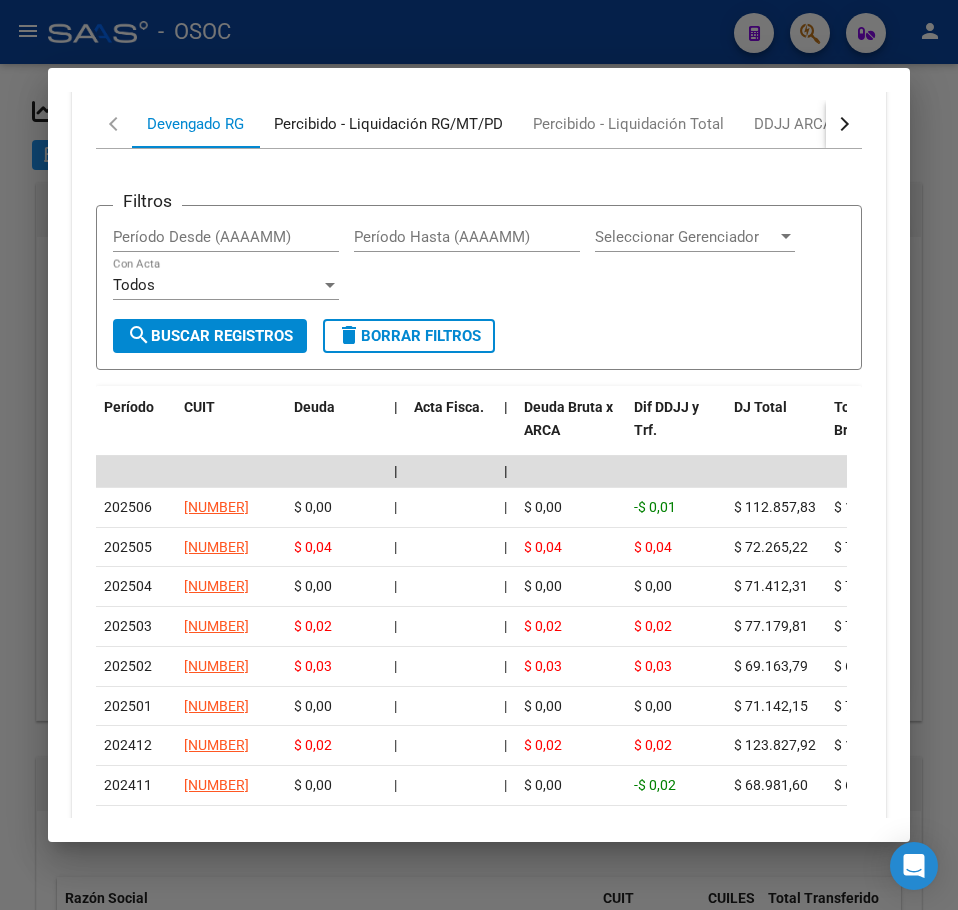 click on "Percibido - Liquidación RG/MT/PD" at bounding box center (388, 124) 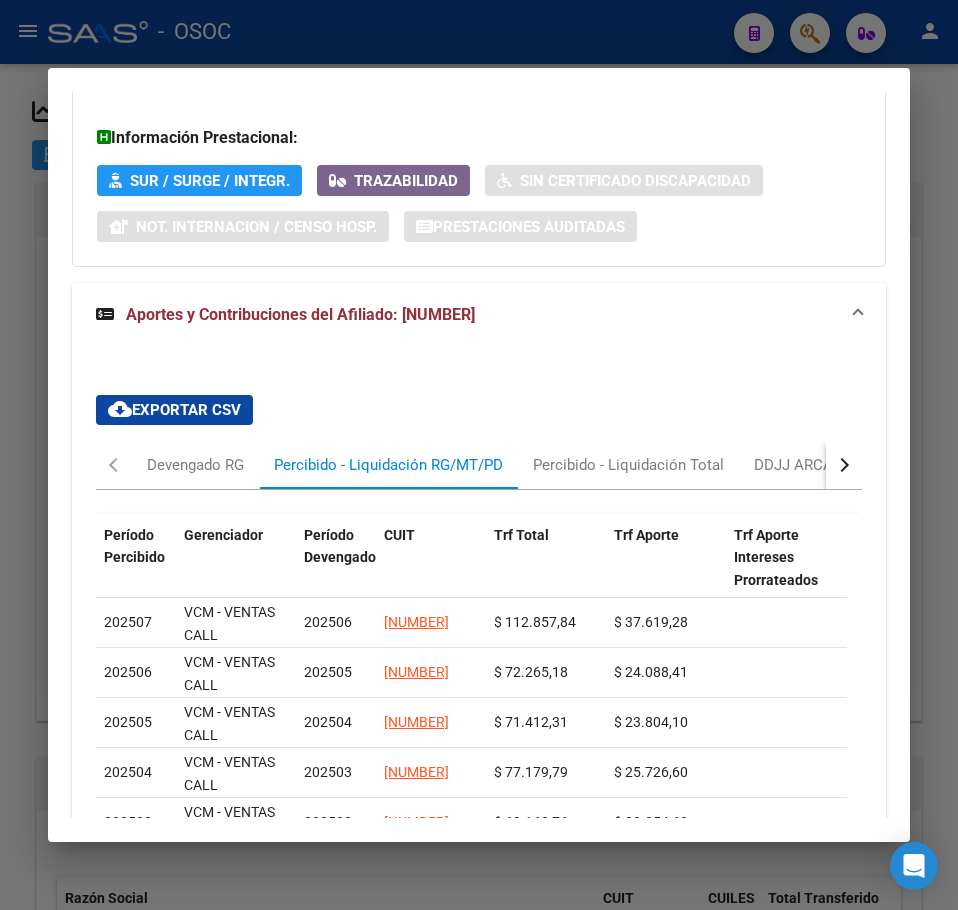 scroll, scrollTop: 1837, scrollLeft: 0, axis: vertical 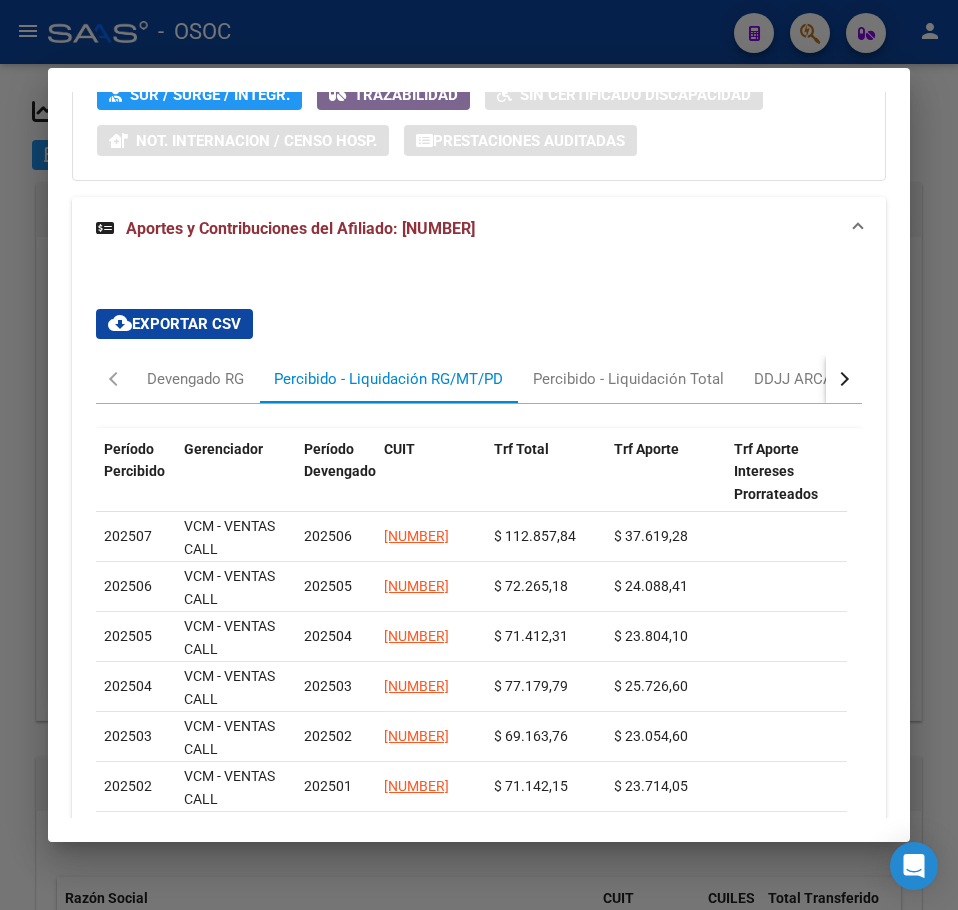 click at bounding box center (479, 455) 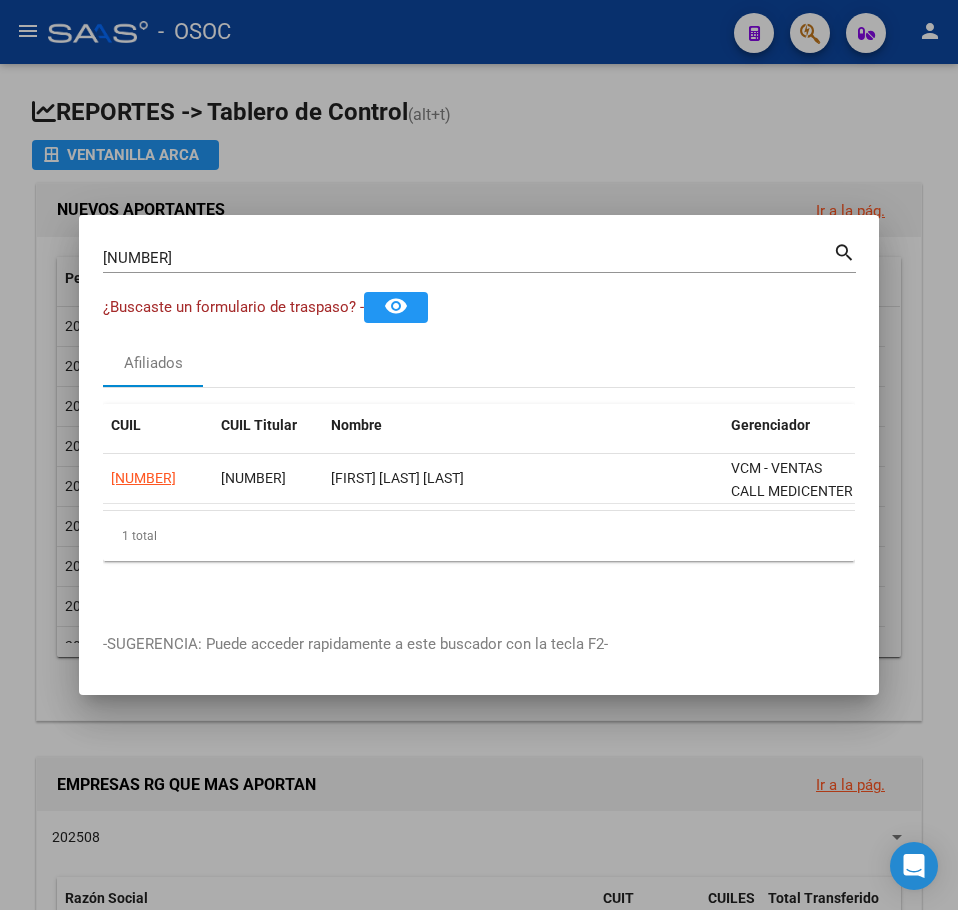 click on "16479032" at bounding box center (468, 258) 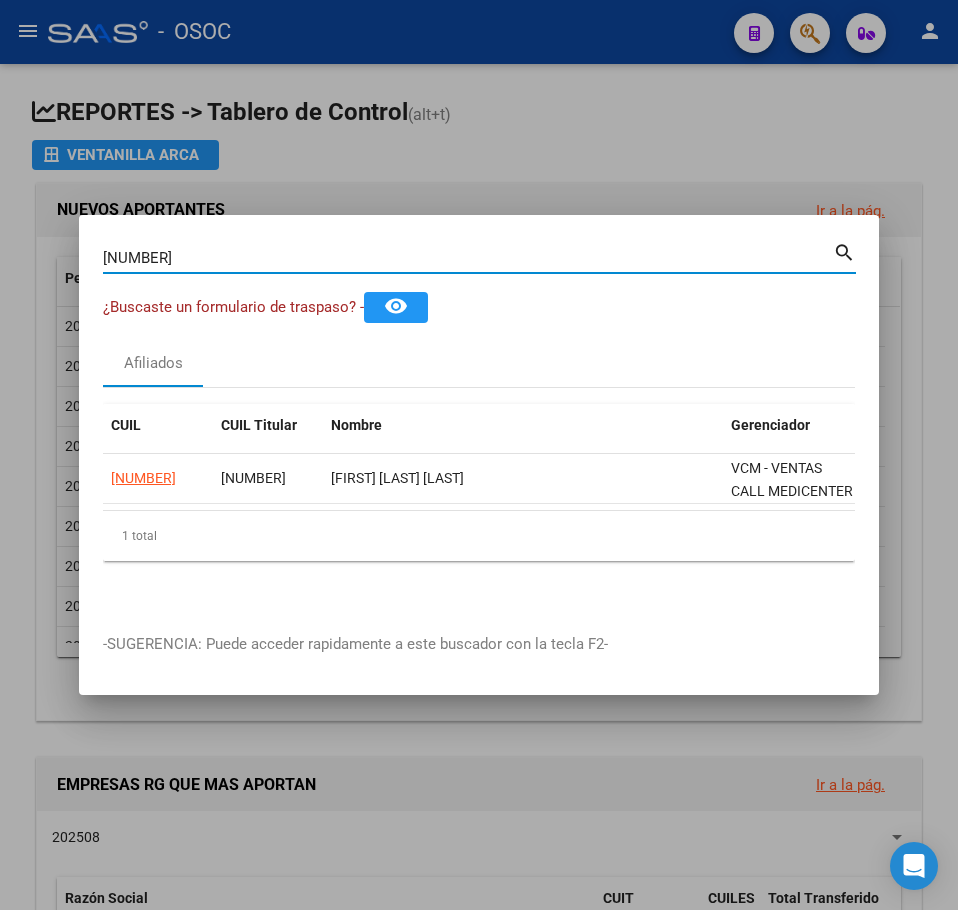 paste on "20001739" 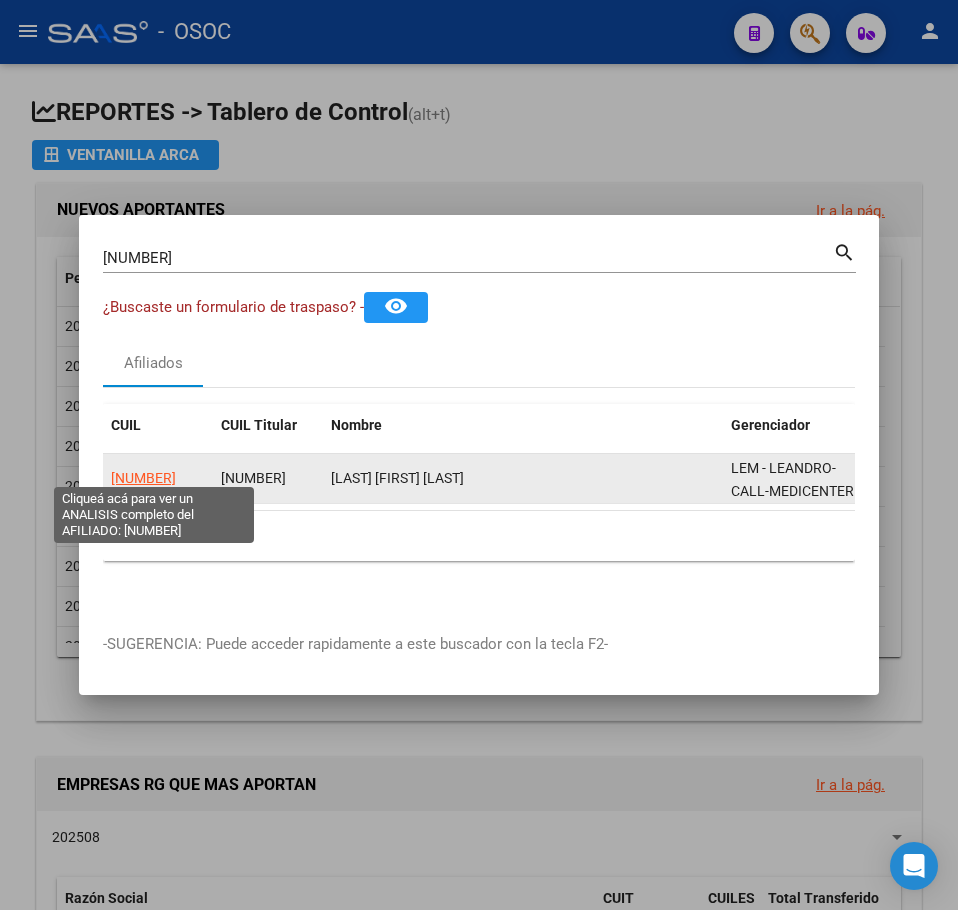 click on "20200017391" 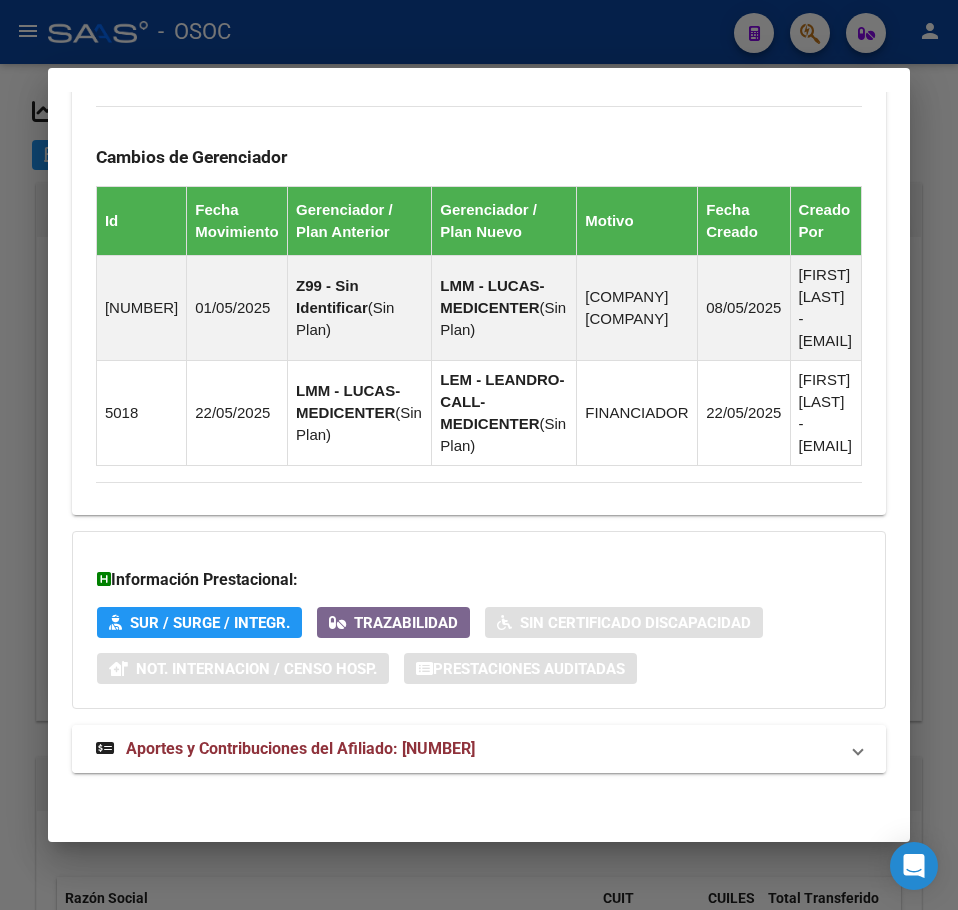 click on "Aportes y Contribuciones del Afiliado: 20200017391" at bounding box center [300, 748] 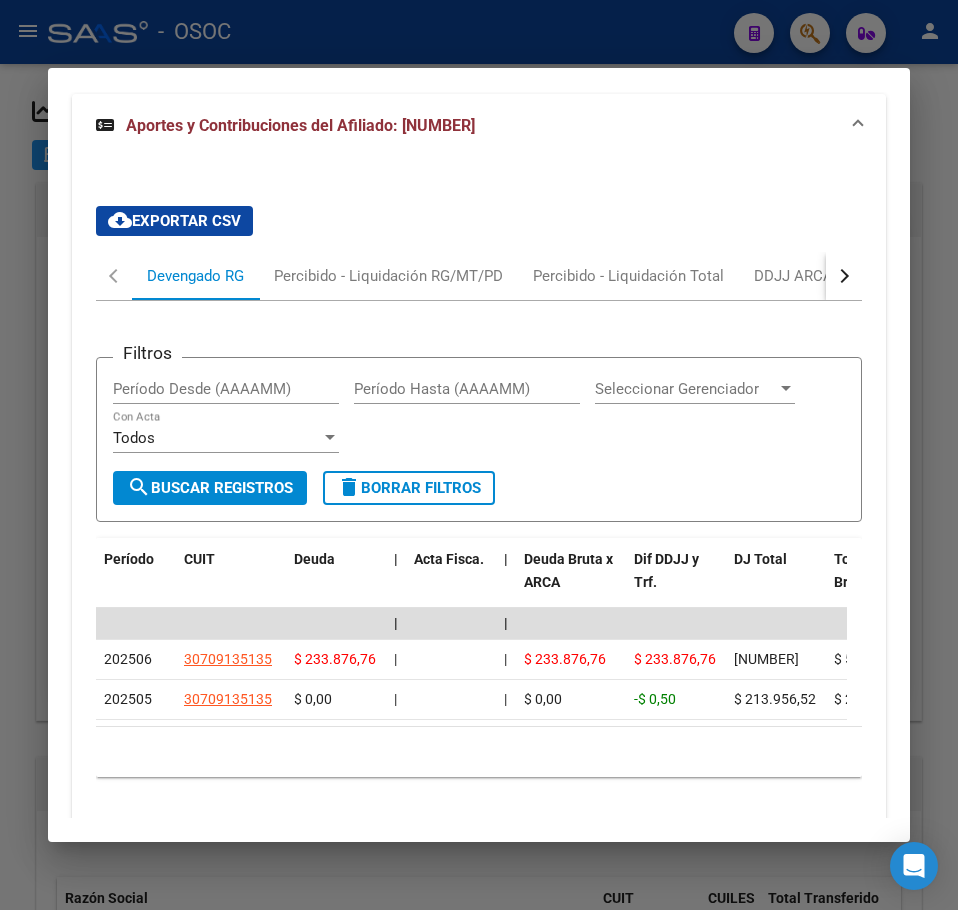 scroll, scrollTop: 2098, scrollLeft: 0, axis: vertical 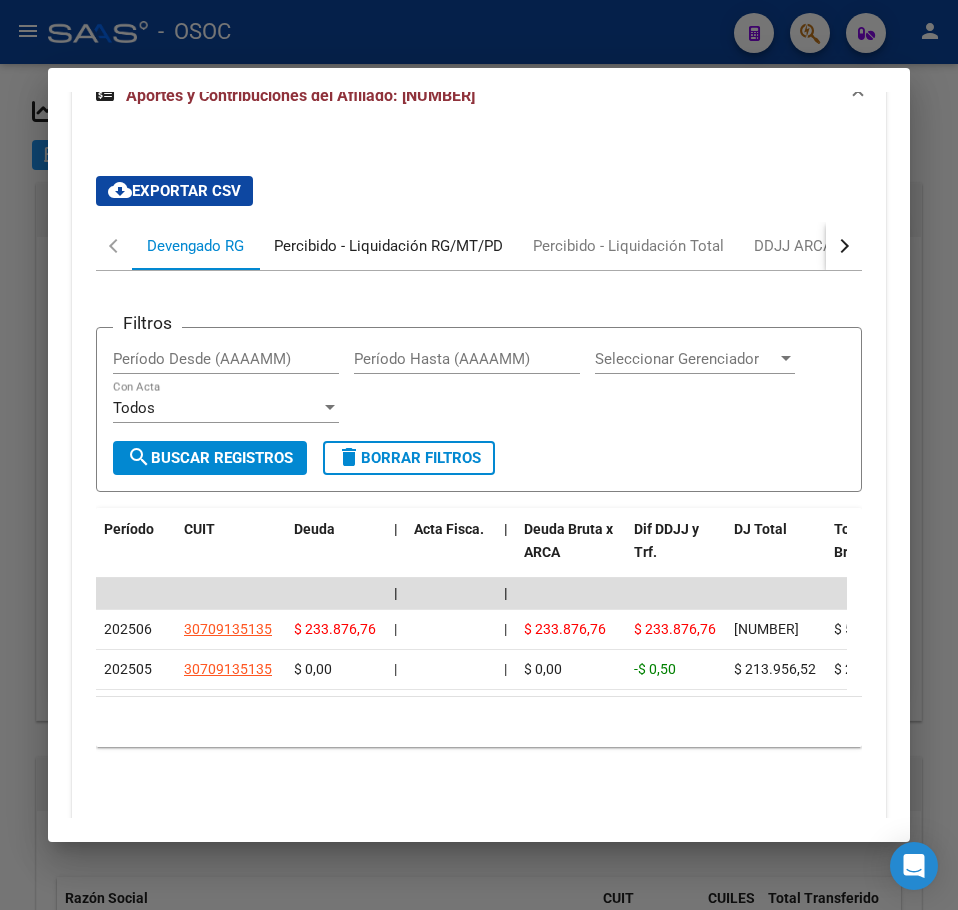 click on "Percibido - Liquidación RG/MT/PD" at bounding box center (388, 246) 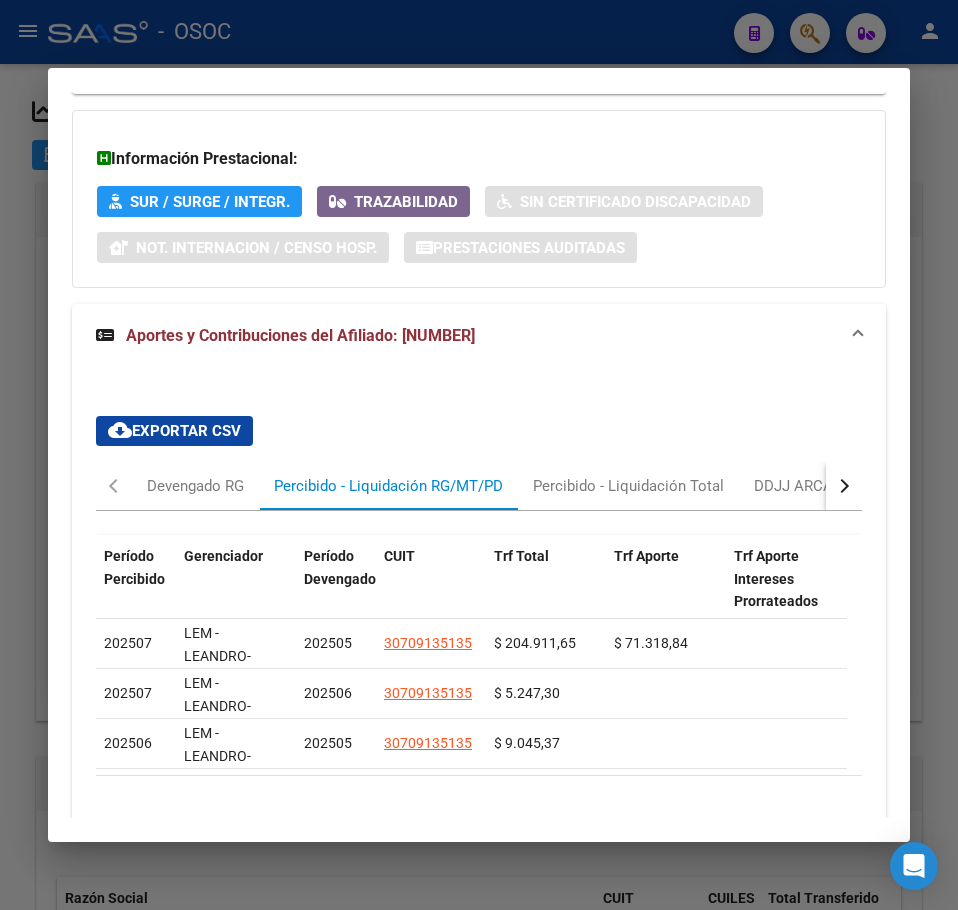 scroll, scrollTop: 2050, scrollLeft: 0, axis: vertical 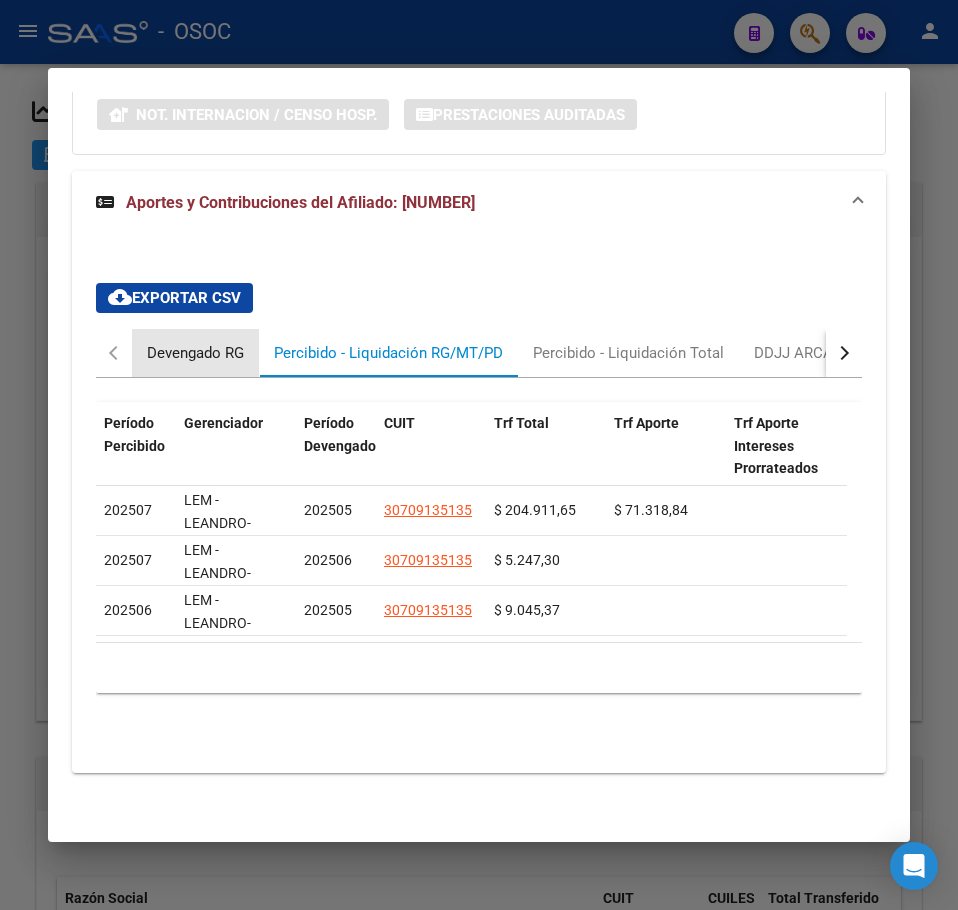 click on "Devengado RG" at bounding box center (195, 353) 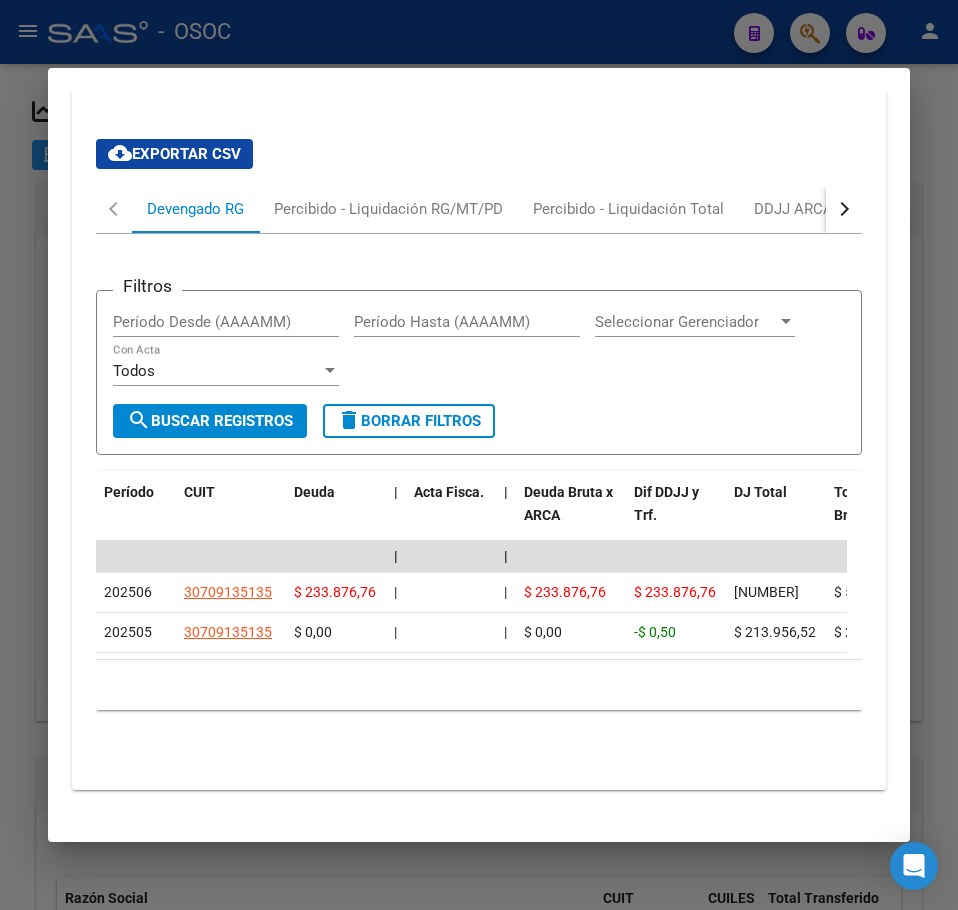 scroll, scrollTop: 2113, scrollLeft: 0, axis: vertical 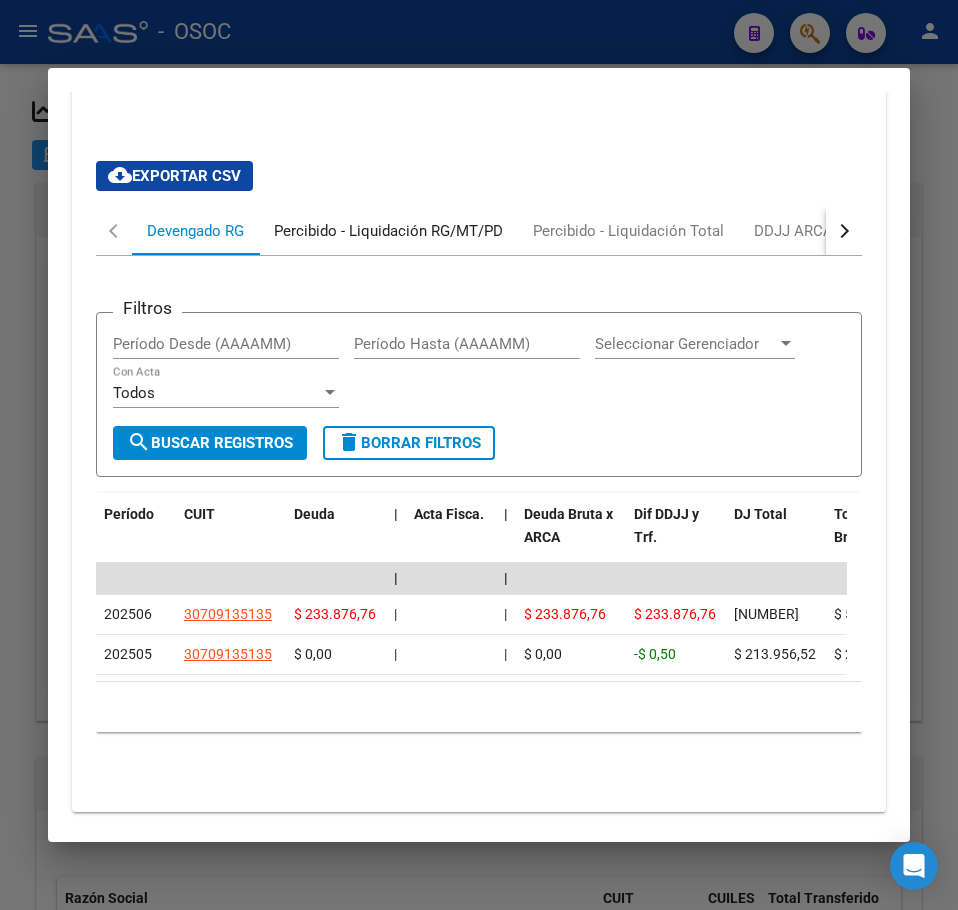 click on "Percibido - Liquidación RG/MT/PD" at bounding box center [388, 231] 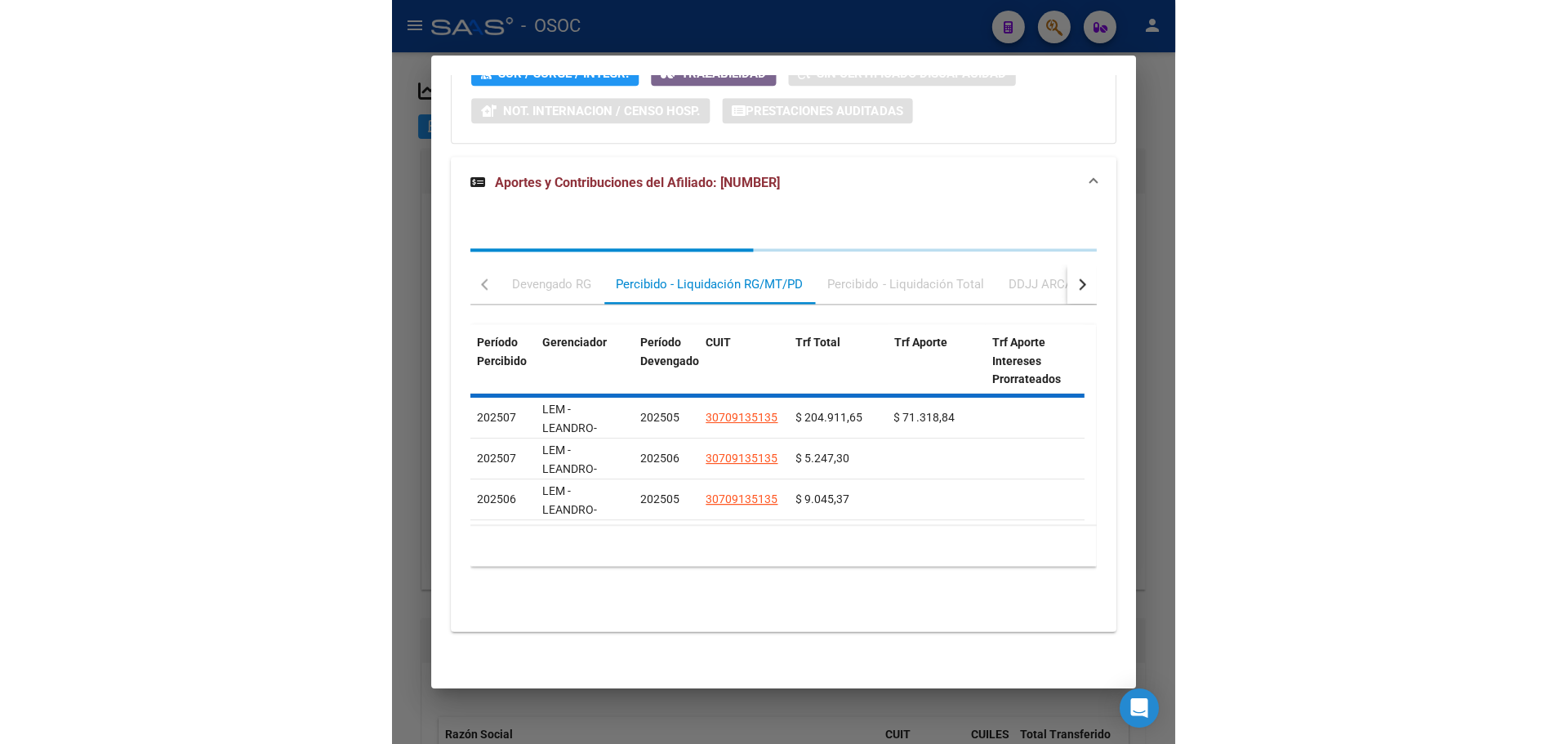 scroll, scrollTop: 1674, scrollLeft: 0, axis: vertical 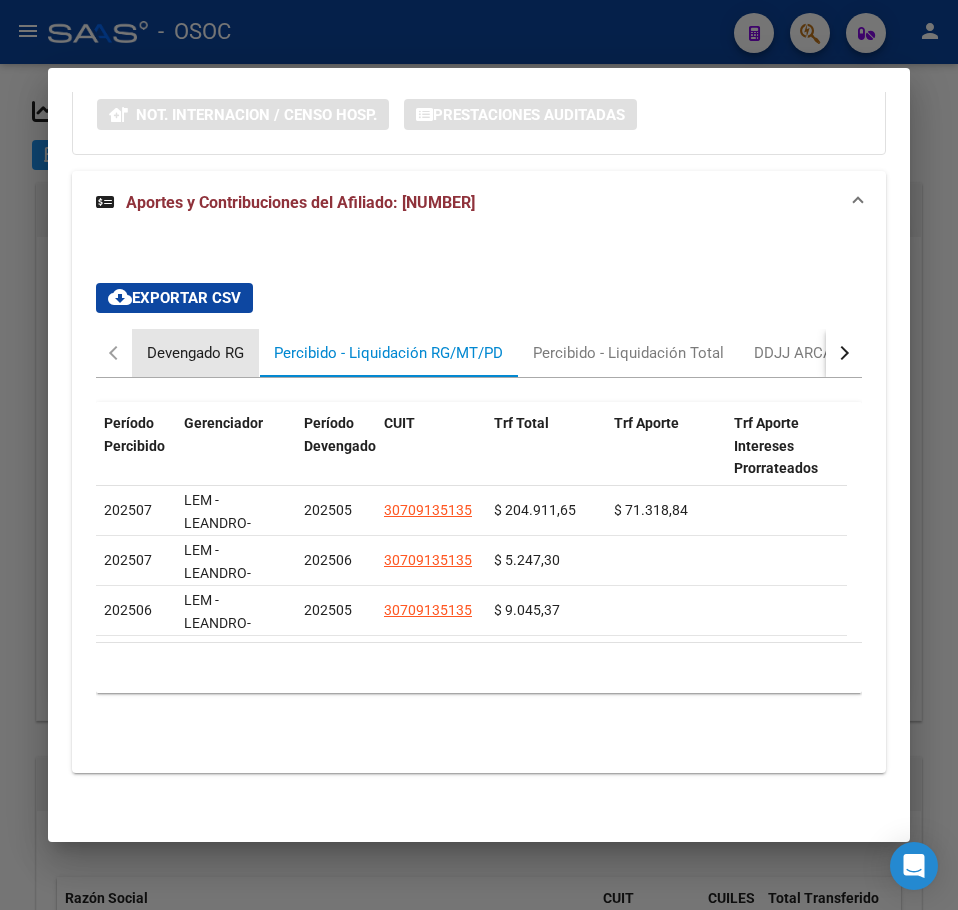 click on "Devengado RG" at bounding box center (195, 353) 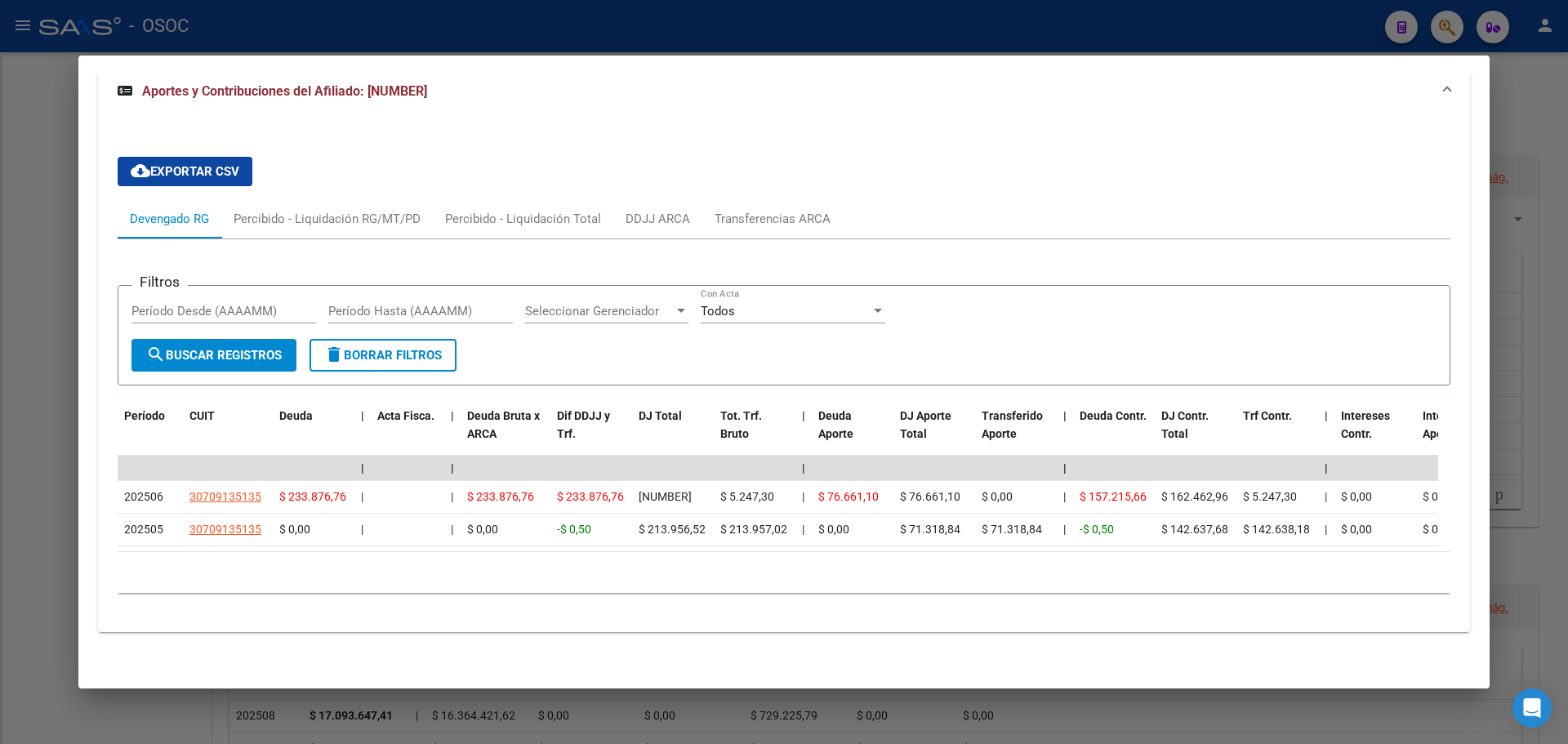 scroll, scrollTop: 1378, scrollLeft: 0, axis: vertical 